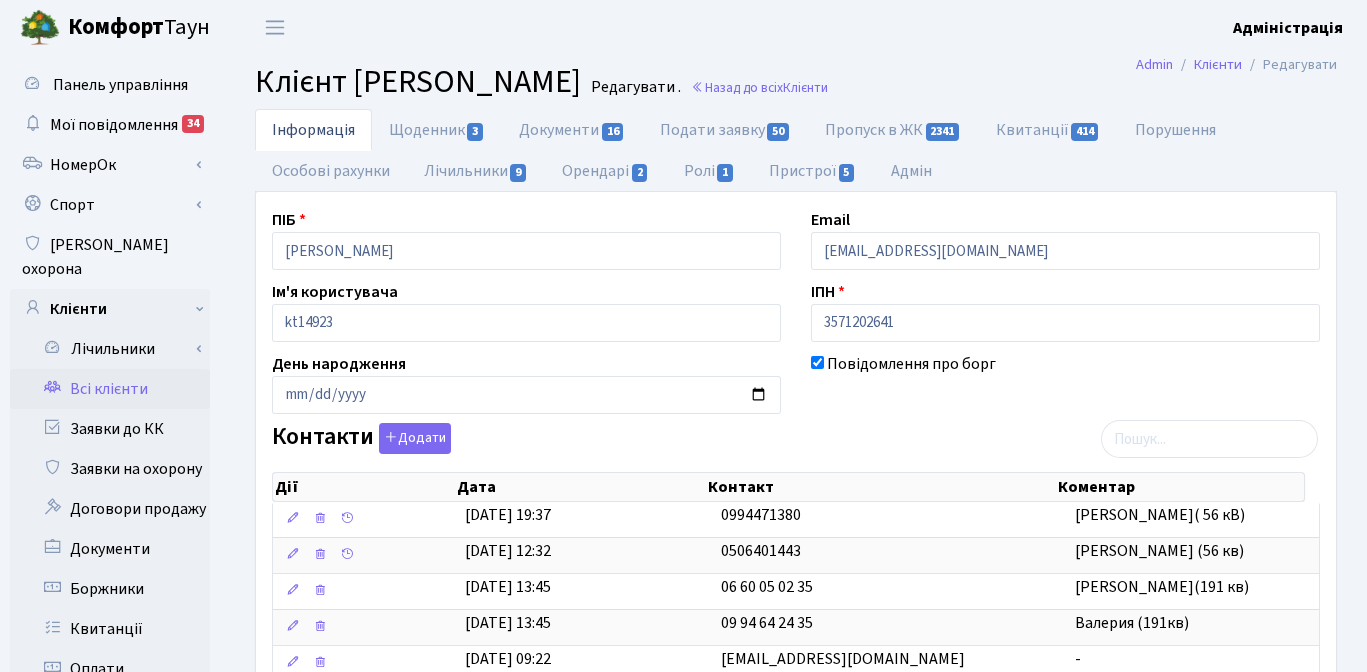 scroll, scrollTop: 0, scrollLeft: 0, axis: both 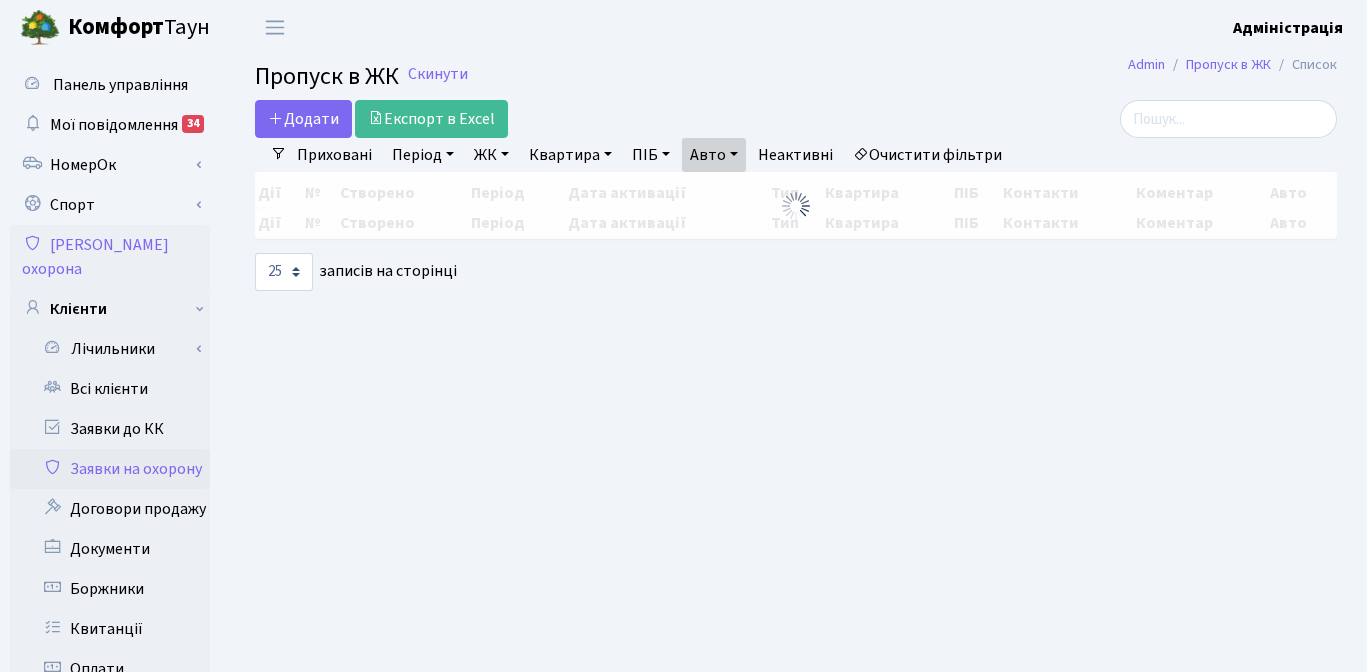 select on "25" 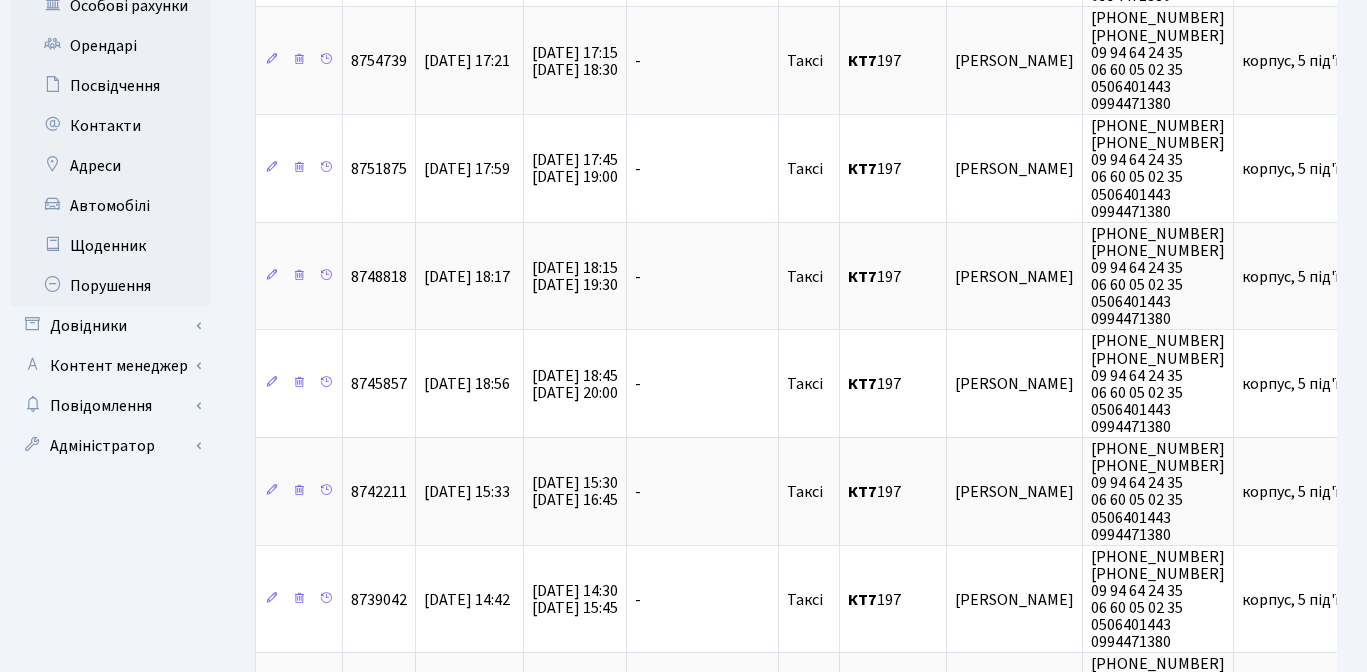 scroll, scrollTop: 748, scrollLeft: 0, axis: vertical 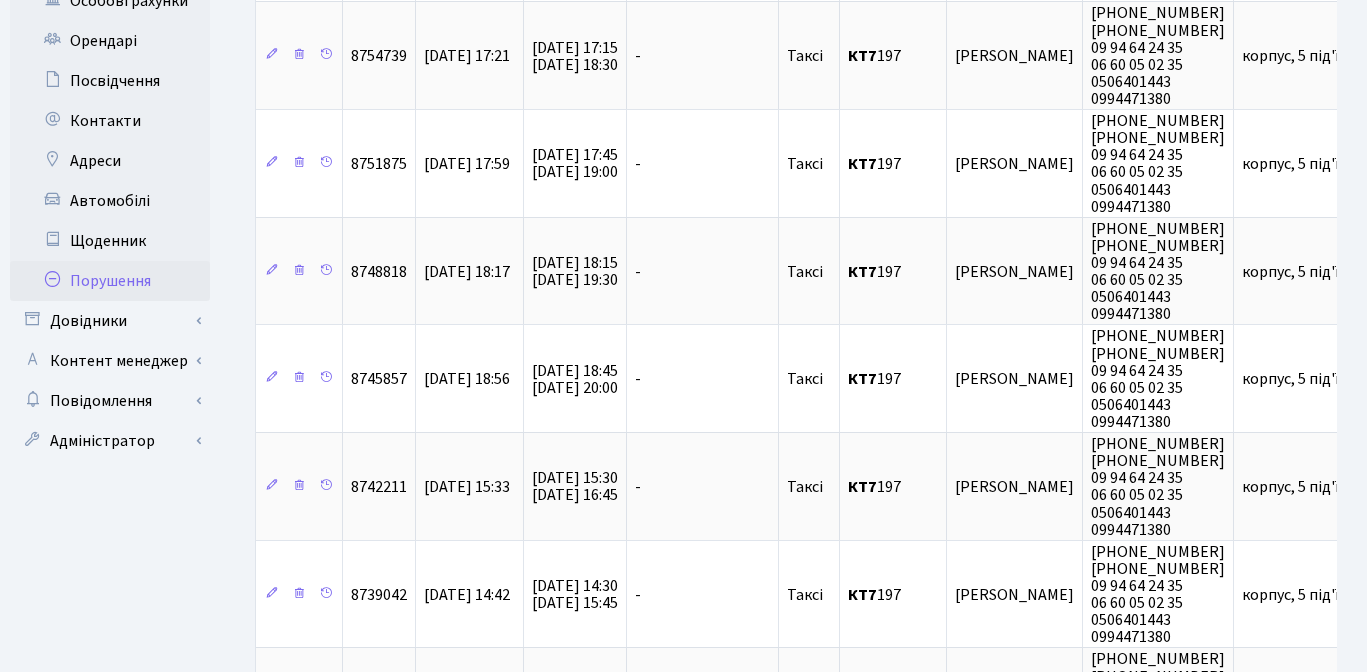 click on "Порушення" at bounding box center [110, 281] 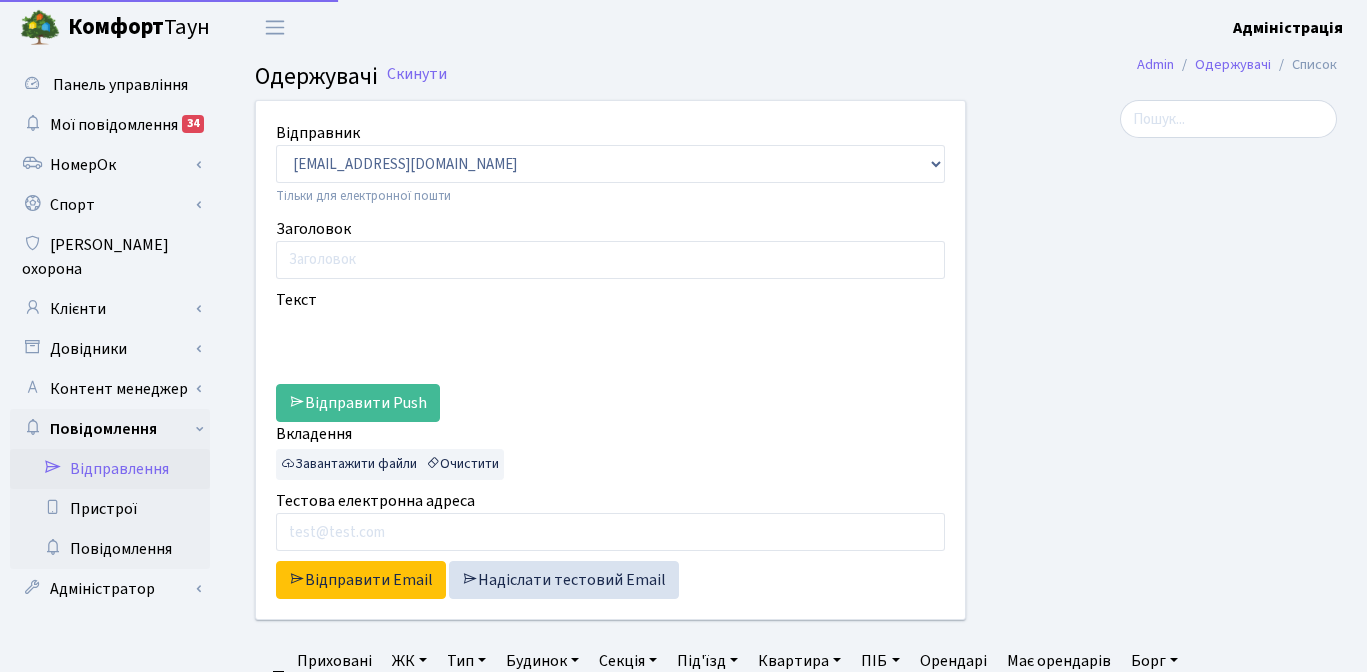 select on "25" 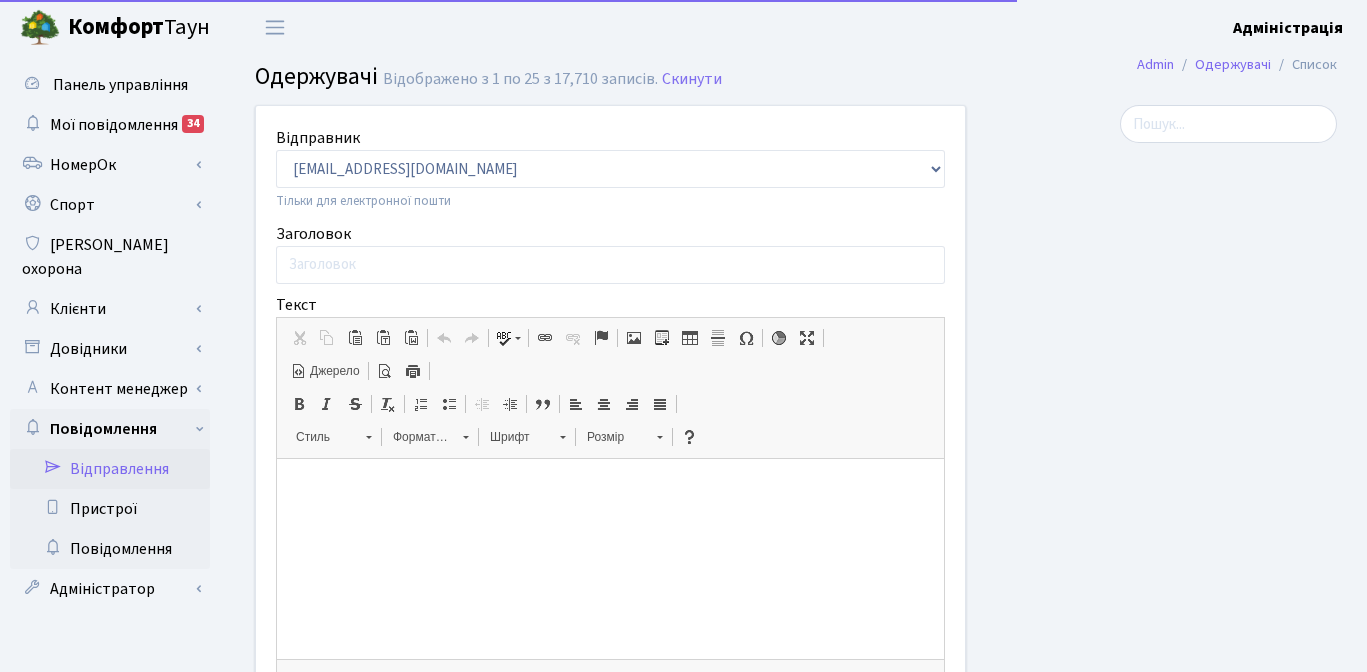 scroll, scrollTop: 0, scrollLeft: 0, axis: both 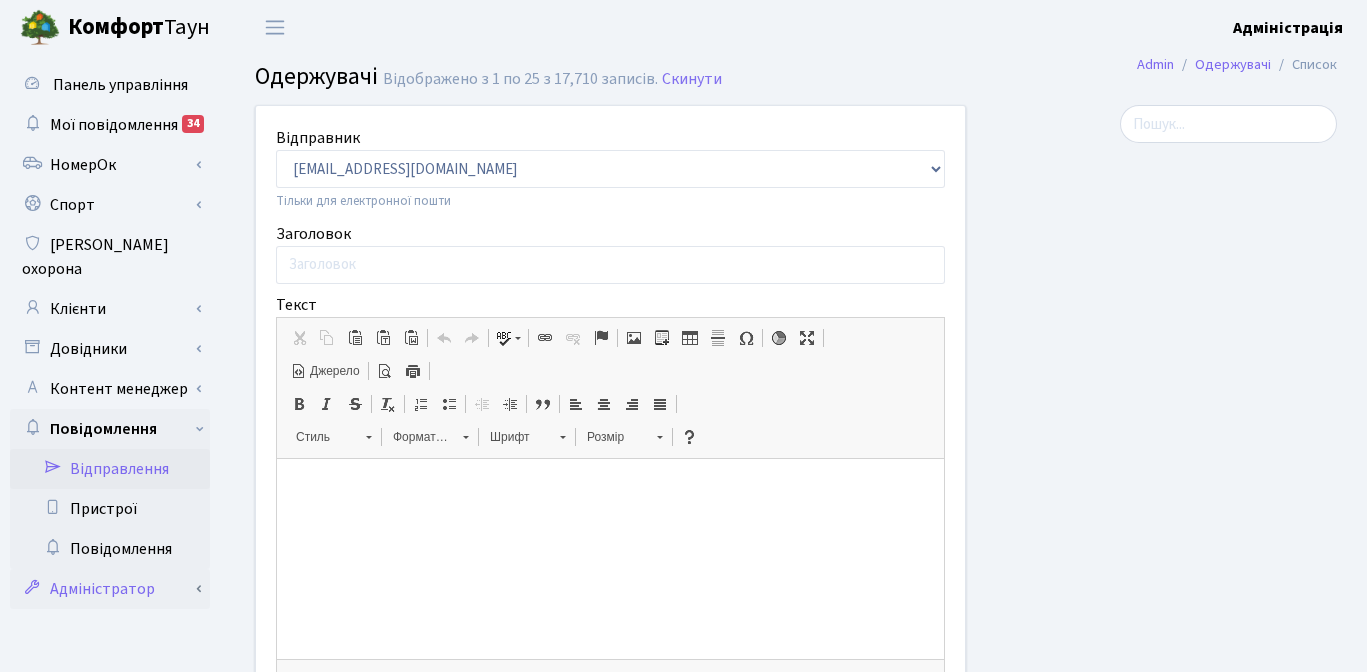 click on "Адміністратор" at bounding box center (110, 589) 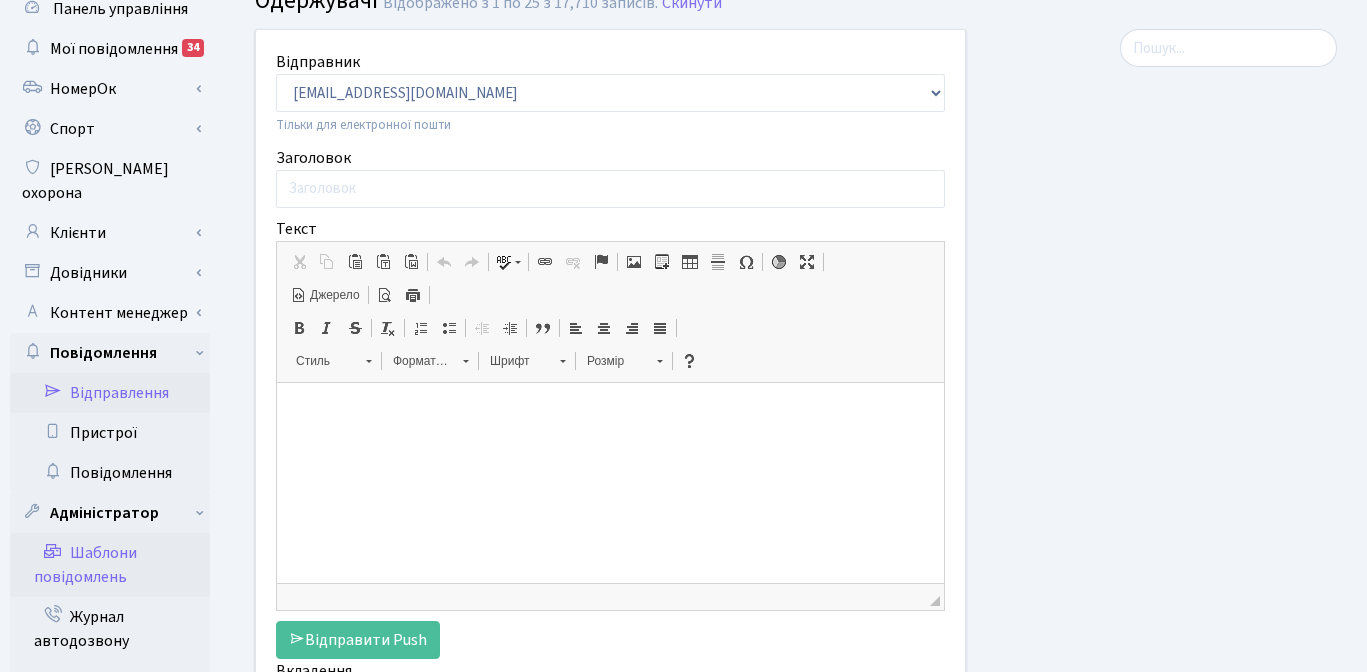 scroll, scrollTop: 115, scrollLeft: 0, axis: vertical 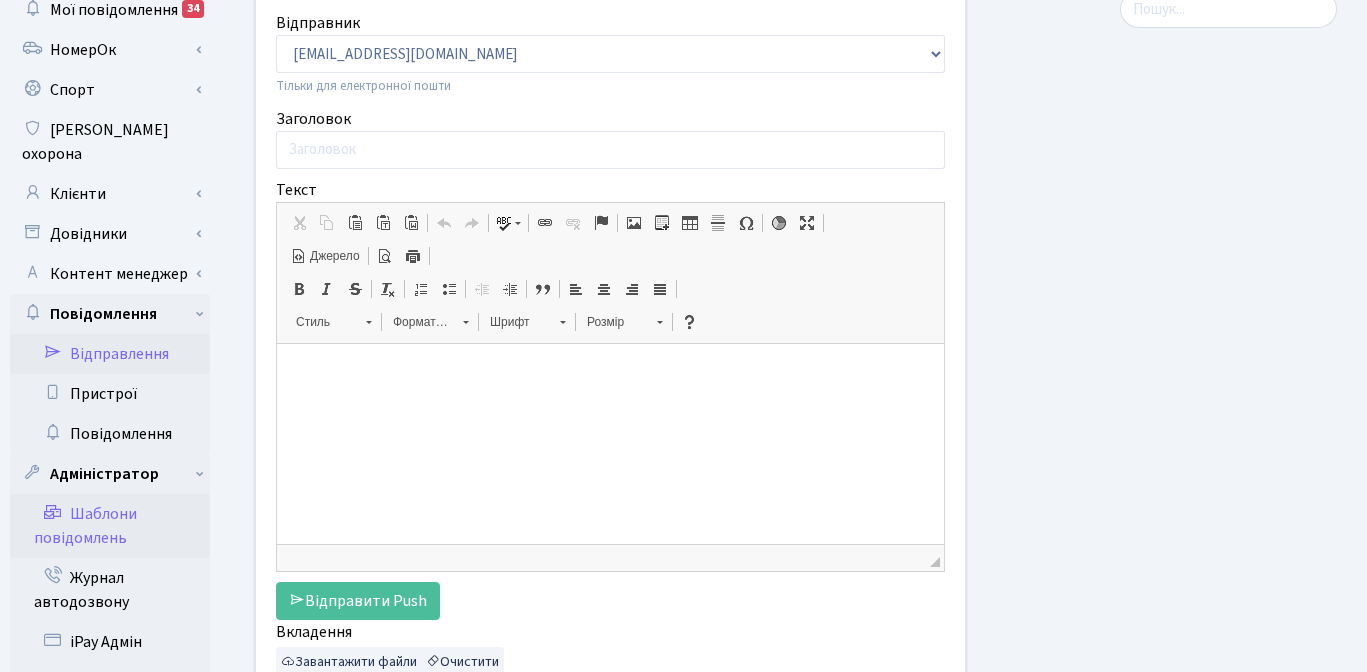 click on "Шаблони повідомлень" at bounding box center [110, 526] 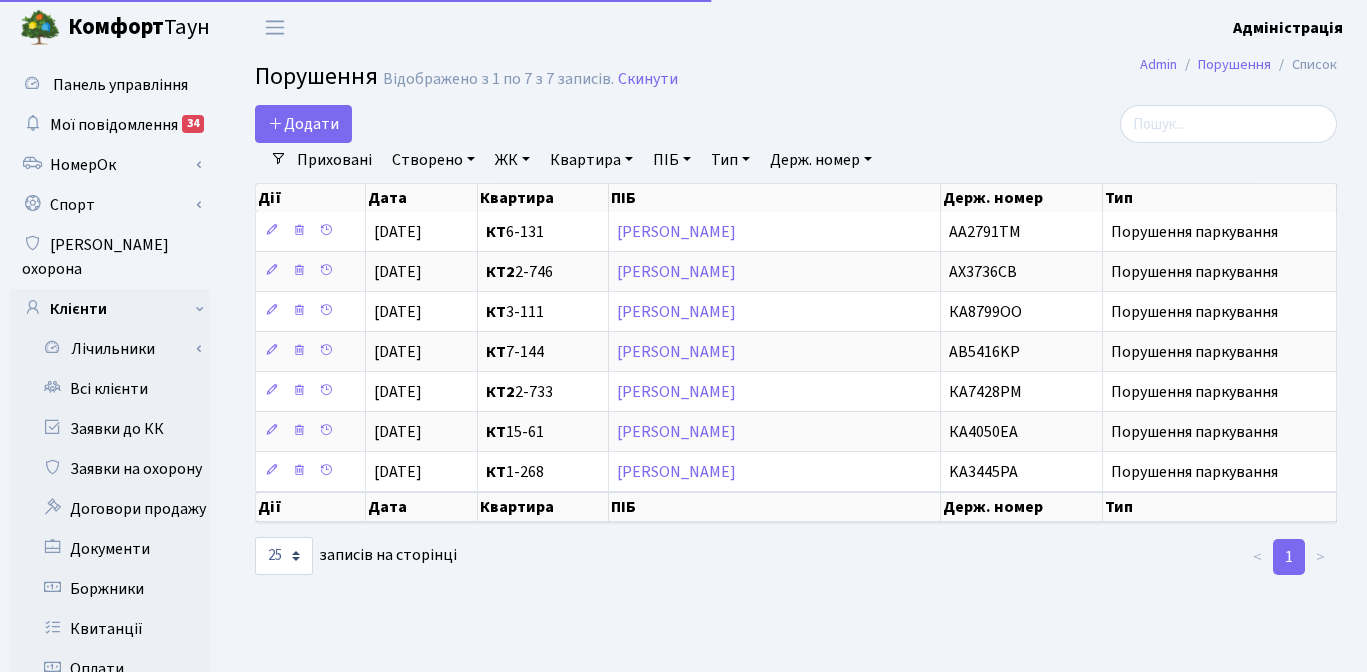 select on "25" 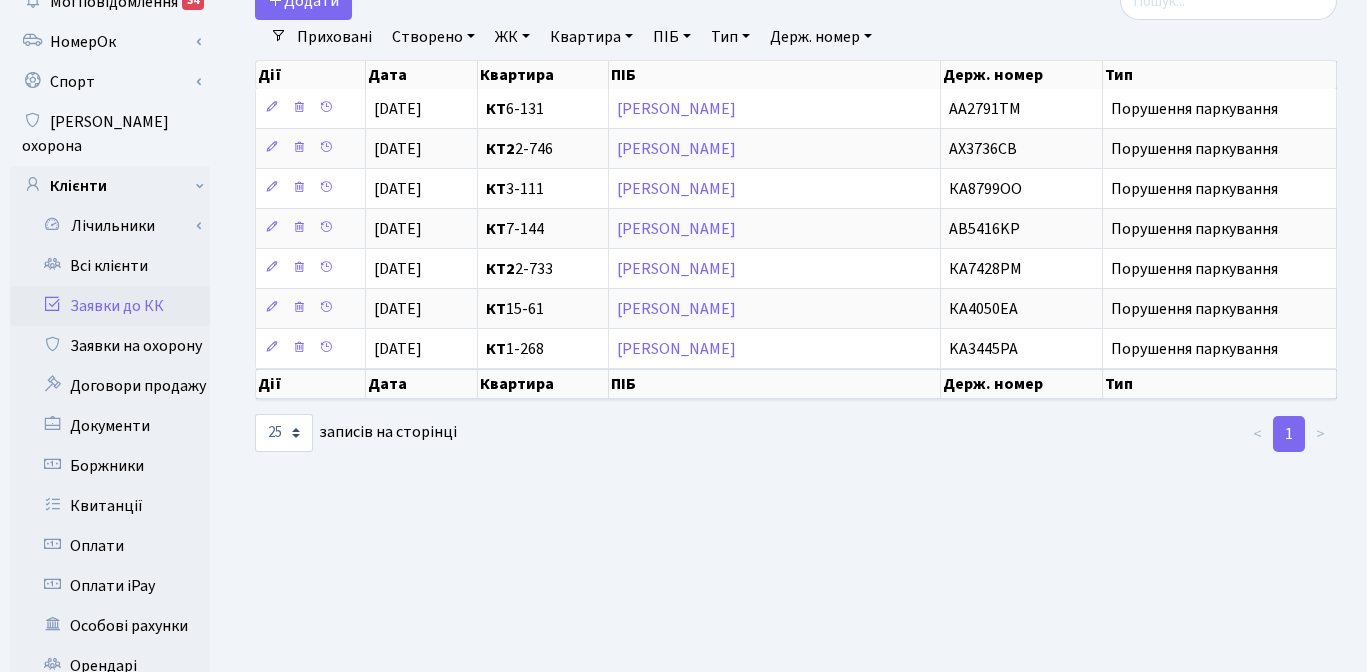 scroll, scrollTop: 573, scrollLeft: 0, axis: vertical 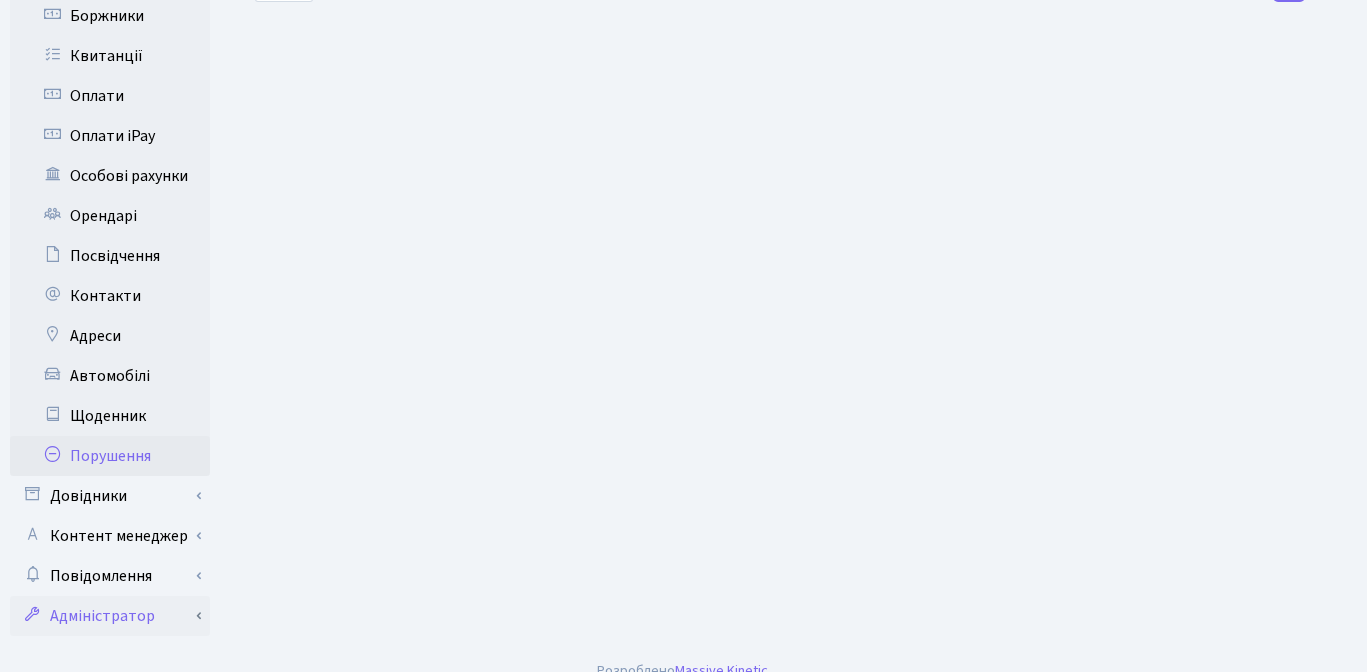 click on "Адміністратор" at bounding box center (110, 616) 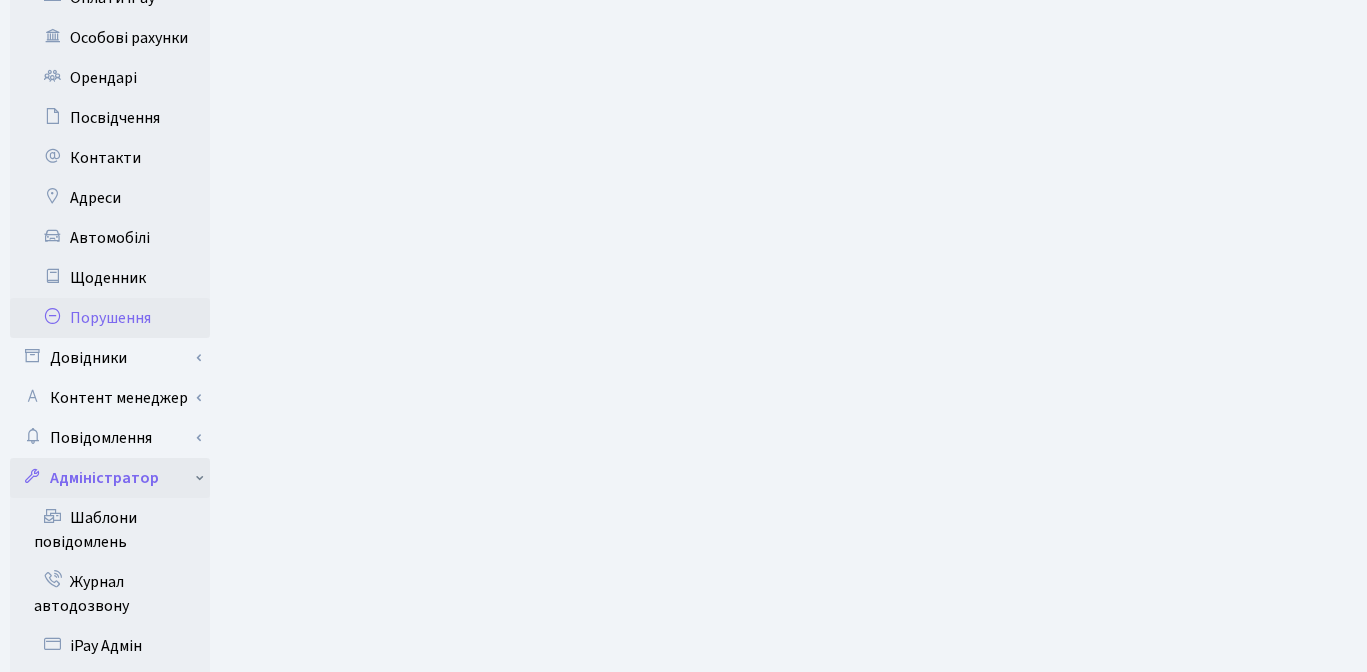 scroll, scrollTop: 714, scrollLeft: 0, axis: vertical 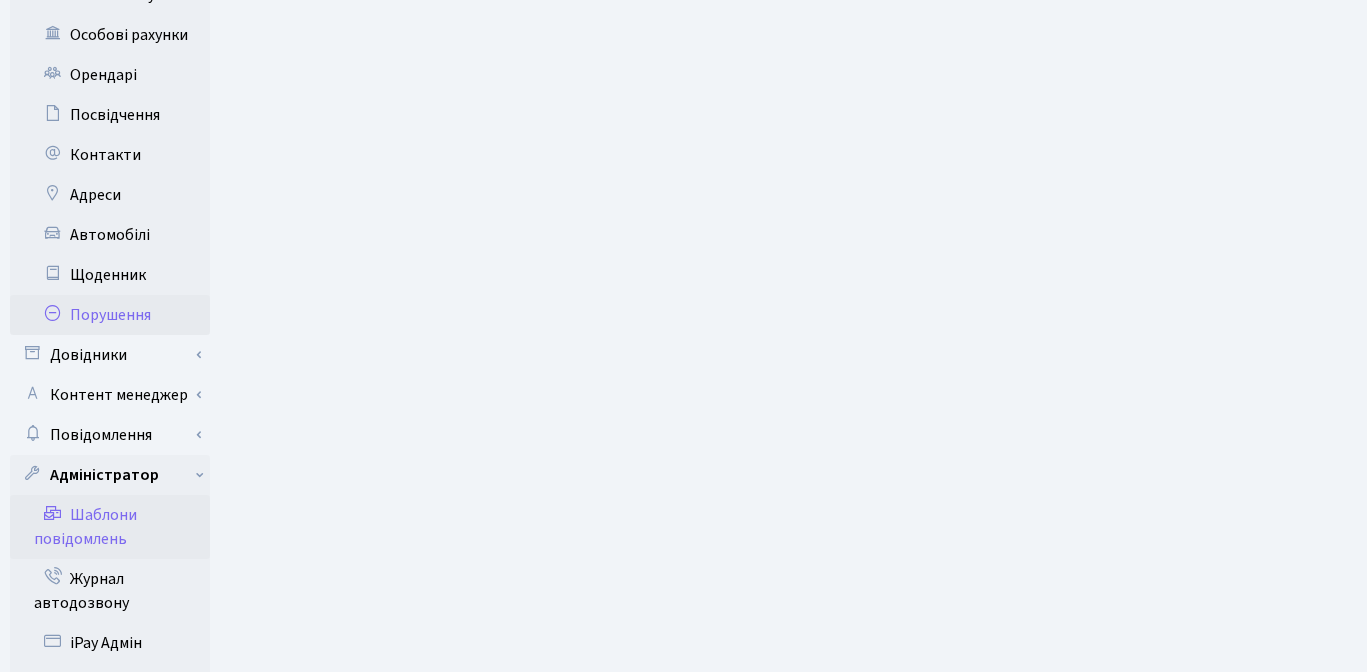click on "Шаблони повідомлень" at bounding box center (110, 527) 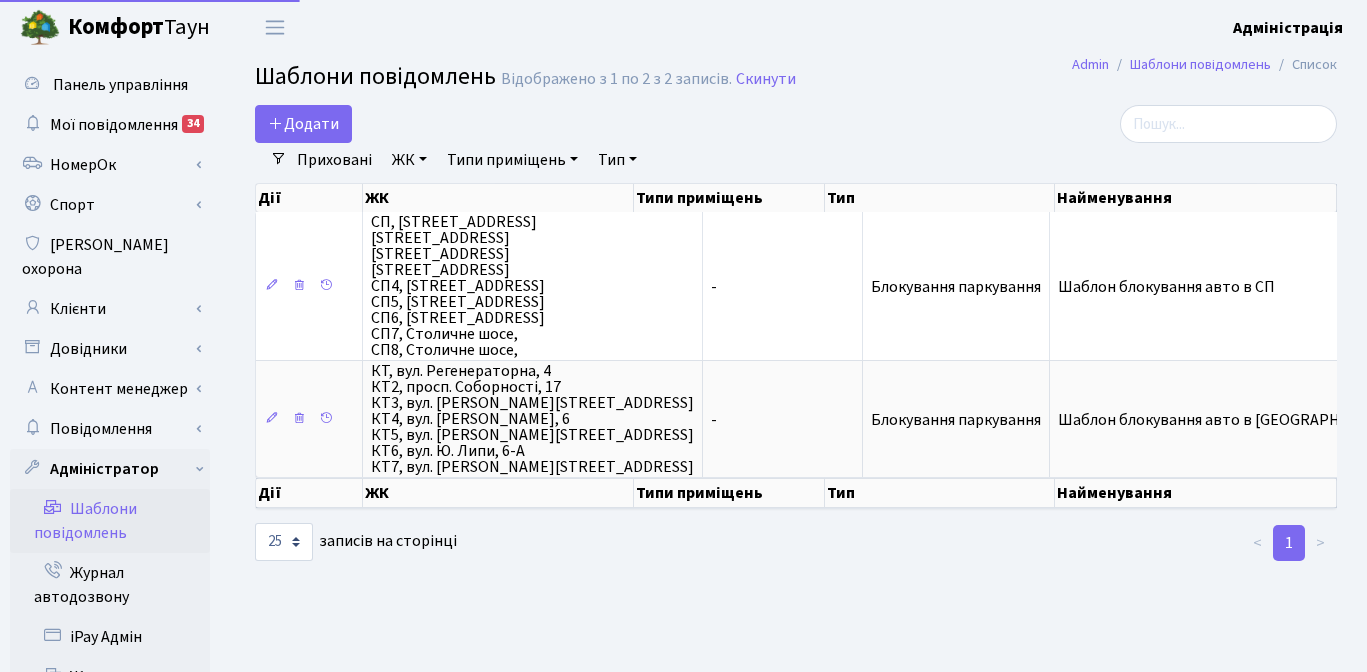 select on "25" 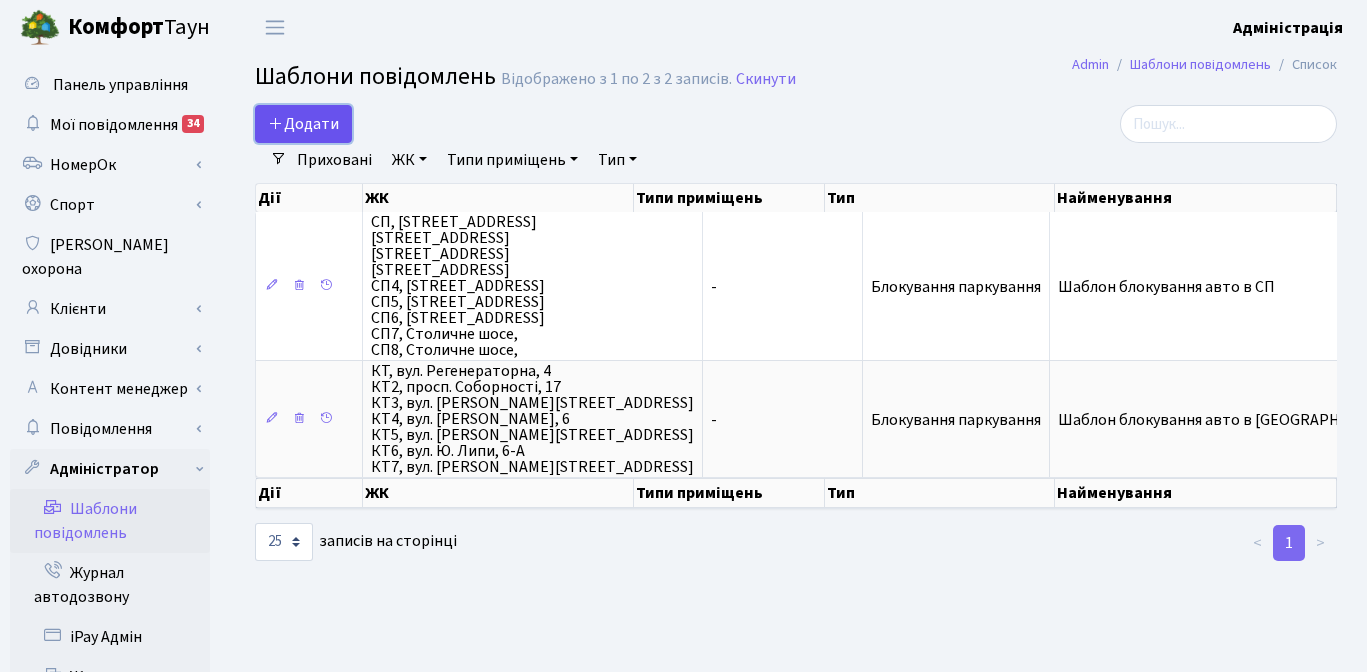 click on "Додати" at bounding box center (303, 124) 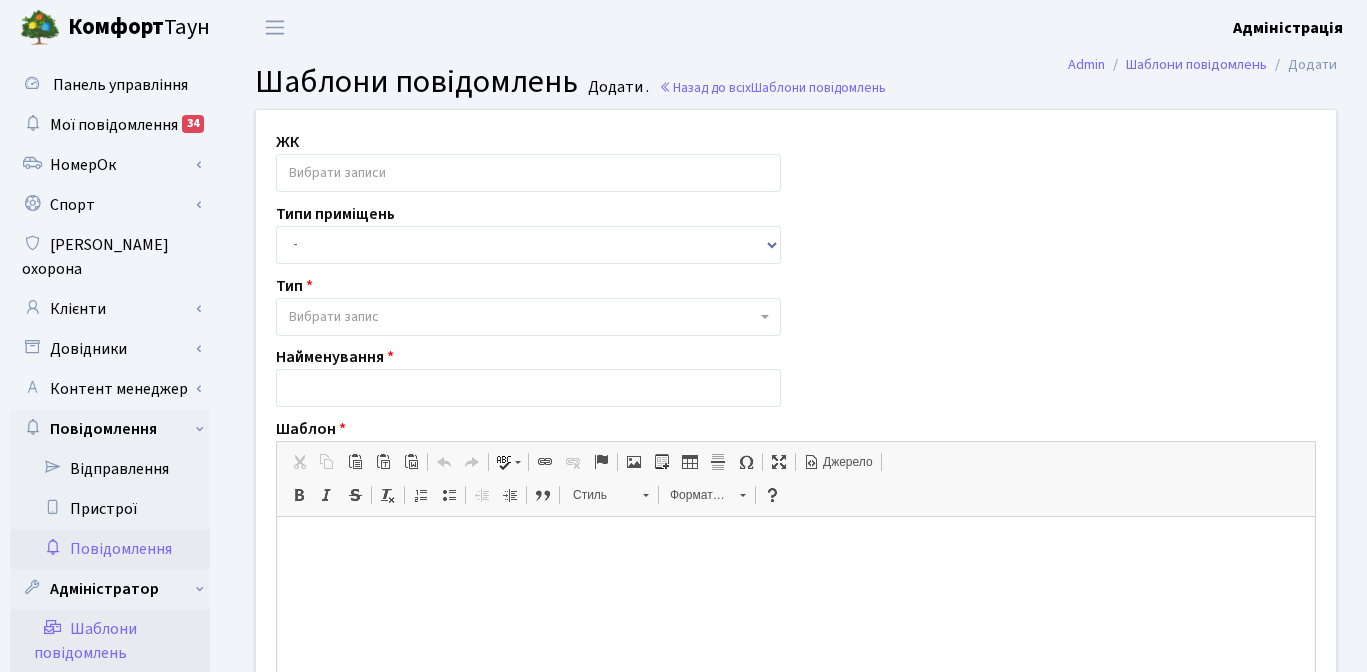 scroll, scrollTop: 0, scrollLeft: 0, axis: both 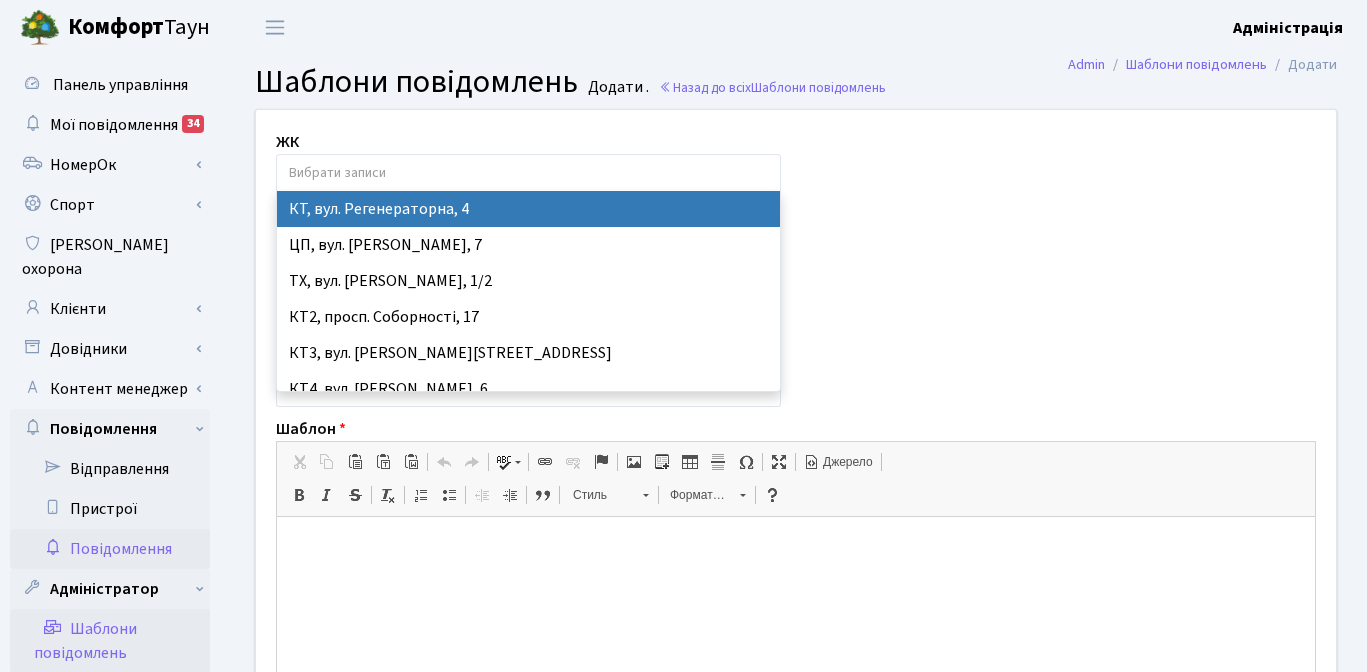 select on "271" 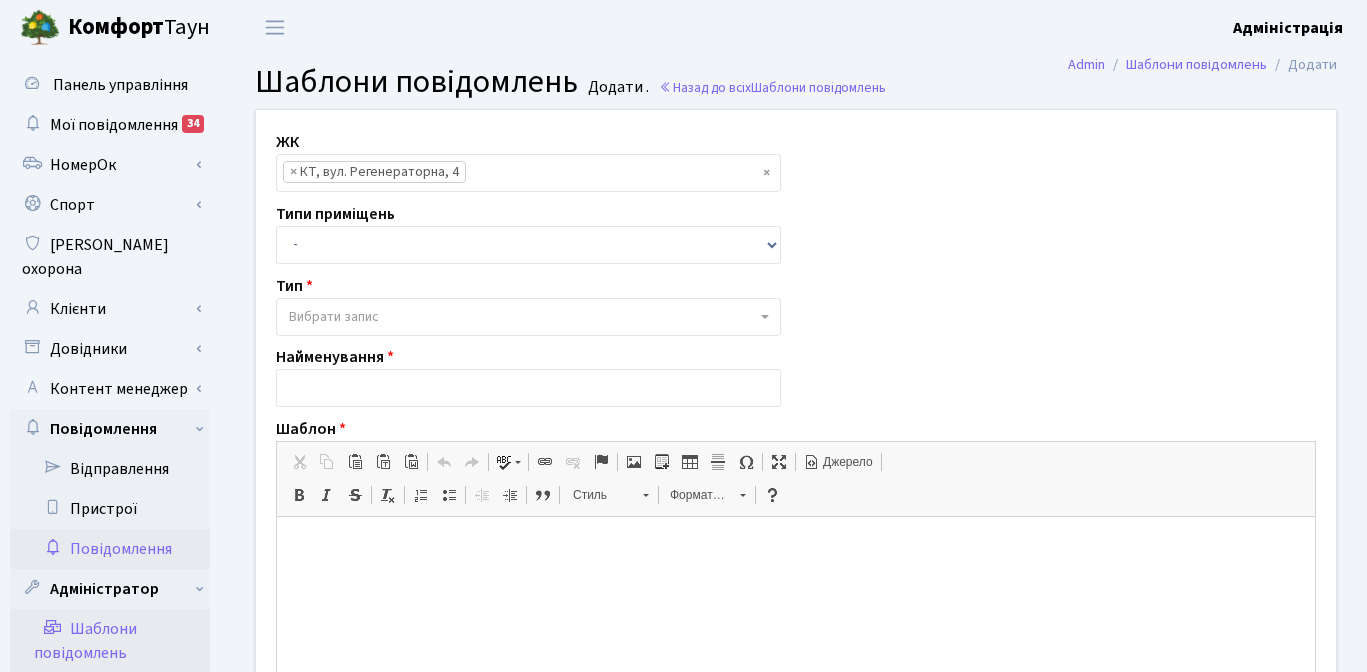 click at bounding box center [501, 173] 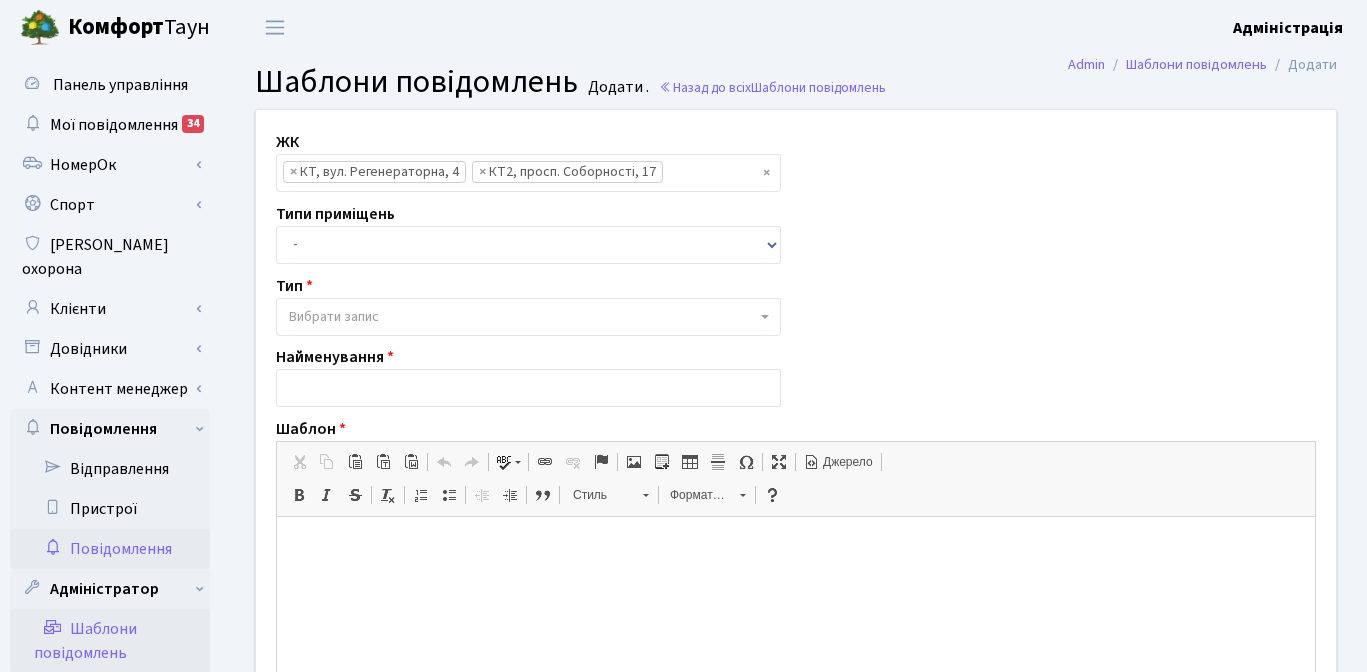 click at bounding box center (698, 173) 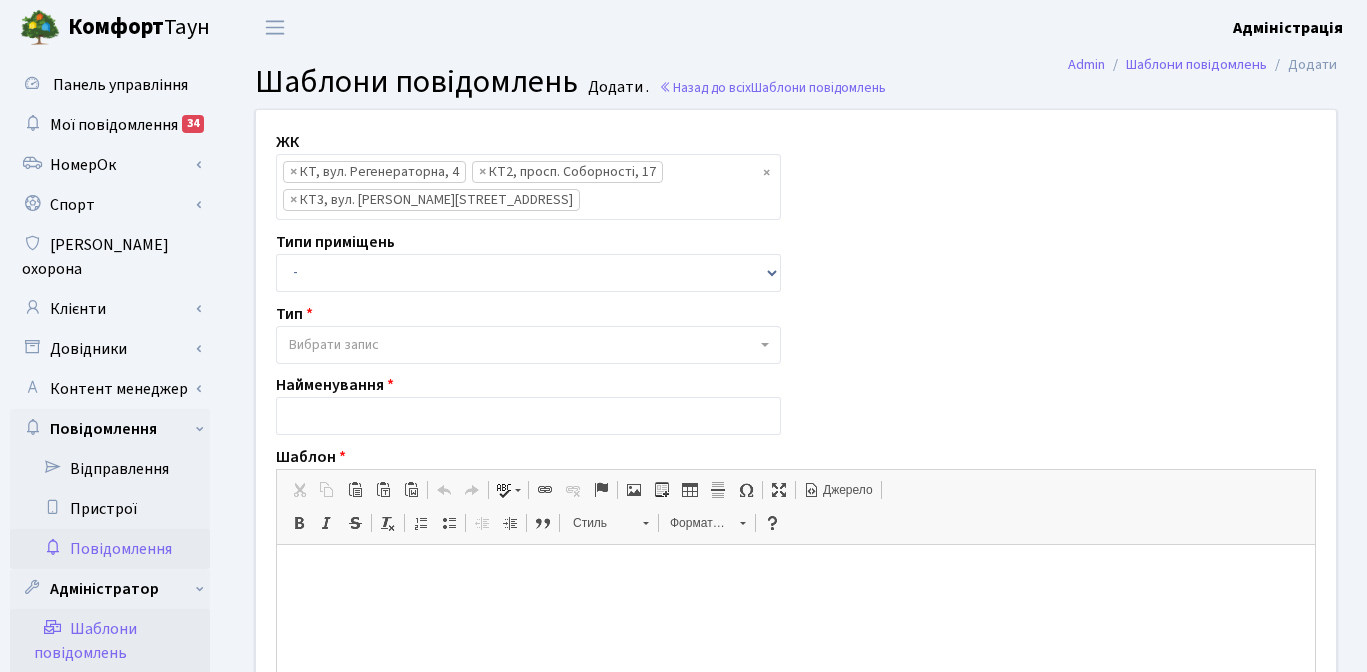 click on "× × КТ, вул. Регенераторна, 4 × КТ2, просп. Соборності, 17 × КТ3, вул. Березнева, 16" at bounding box center [528, 187] 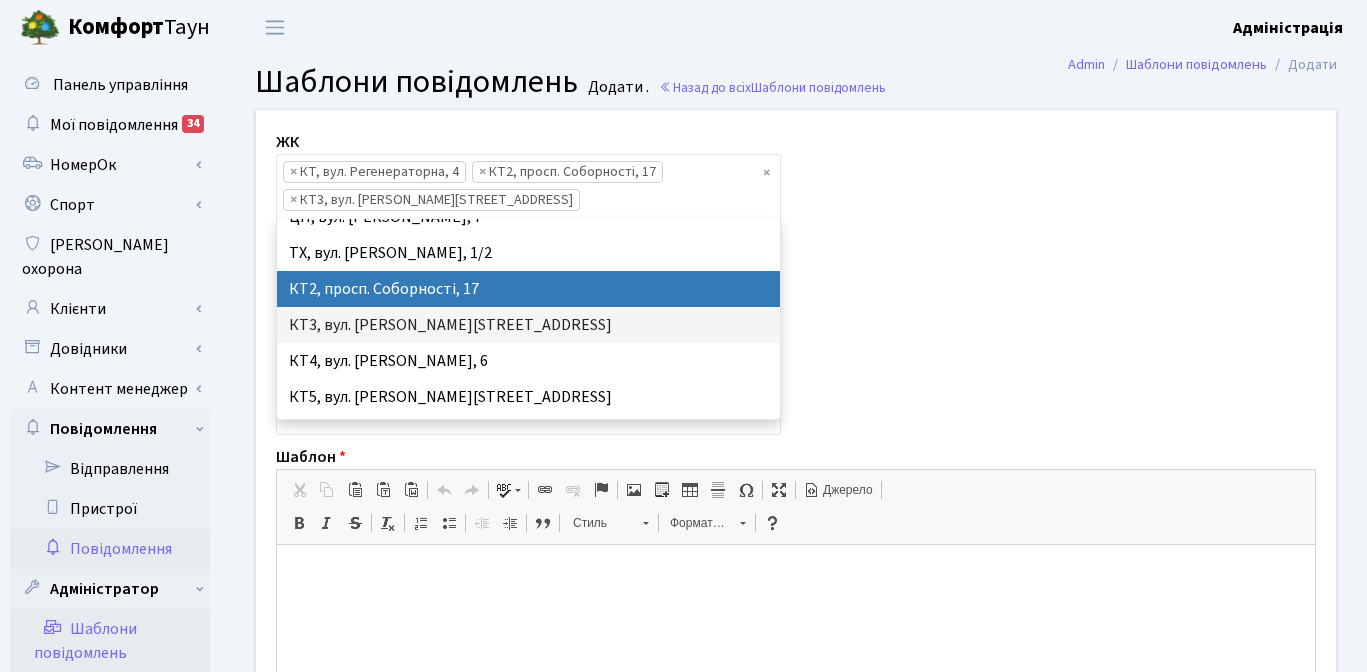 scroll, scrollTop: 59, scrollLeft: 0, axis: vertical 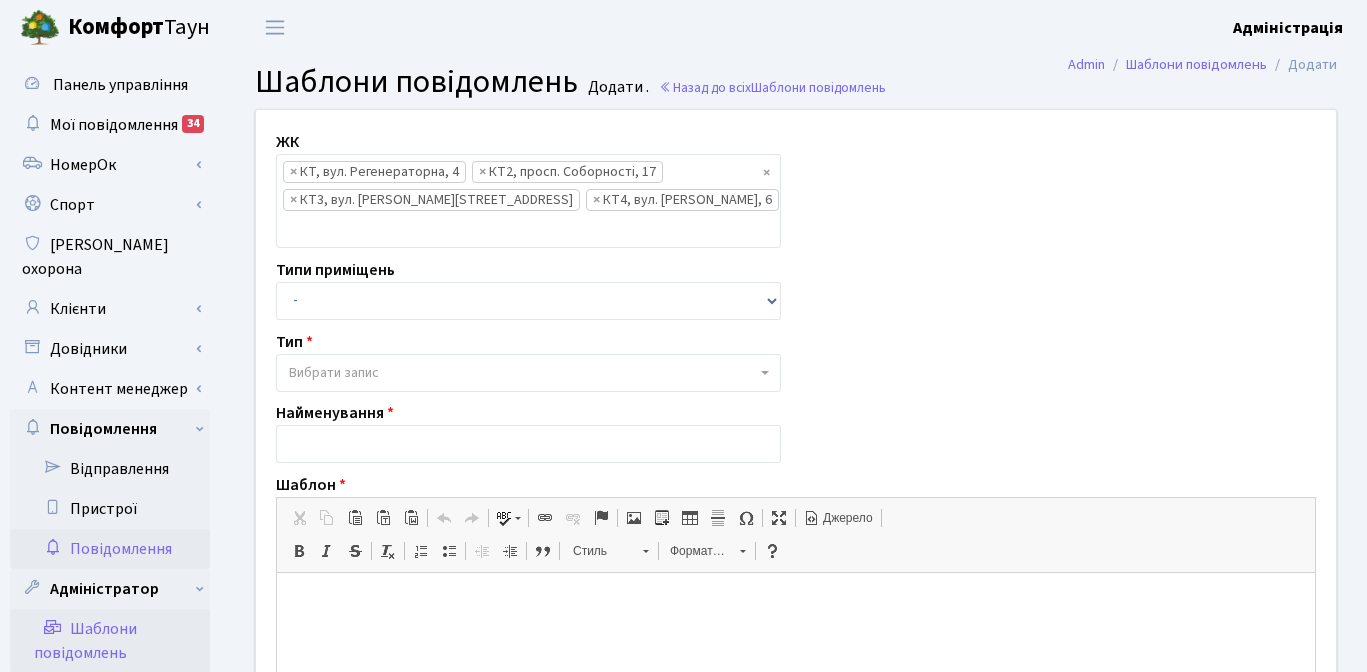 click at bounding box center (312, 229) 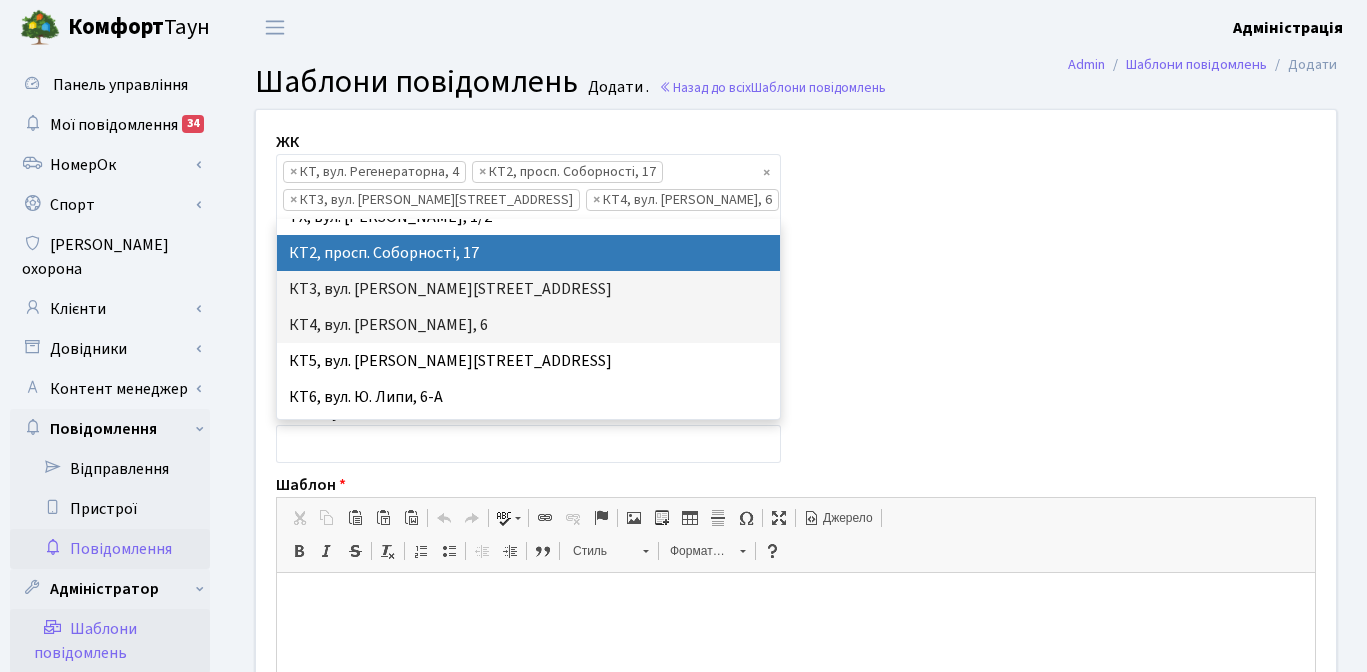 scroll, scrollTop: 101, scrollLeft: 0, axis: vertical 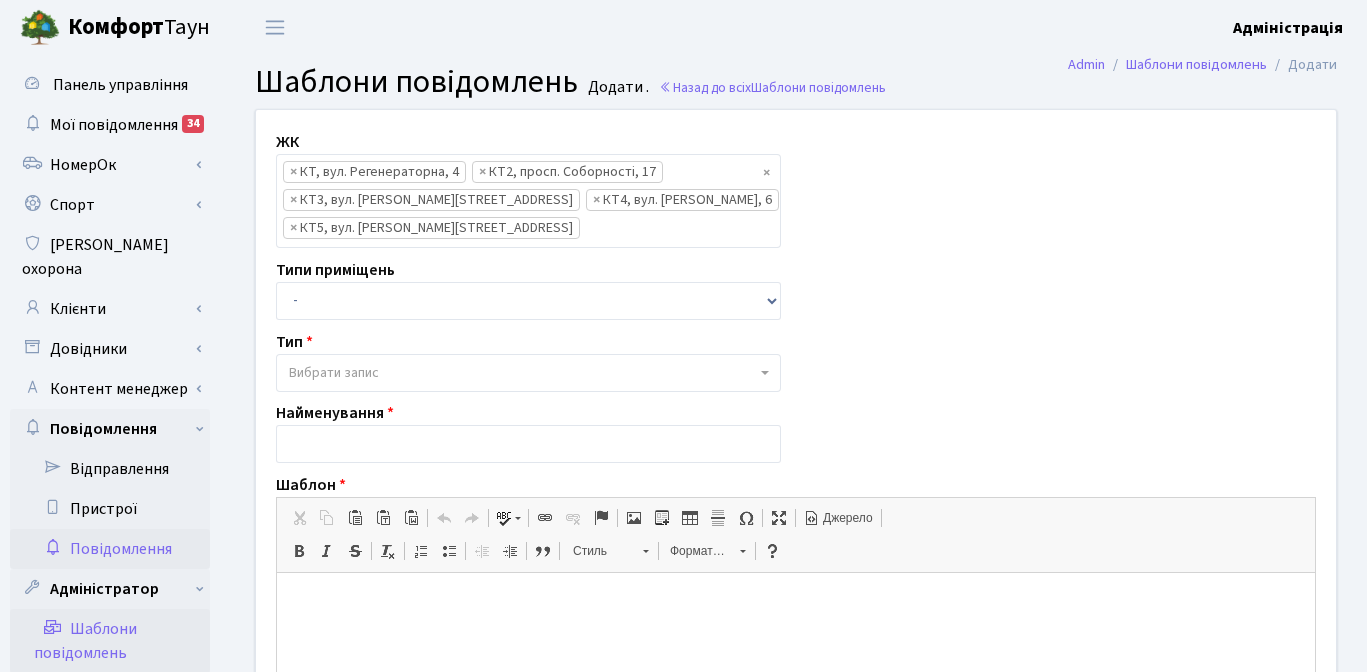 click at bounding box center (615, 229) 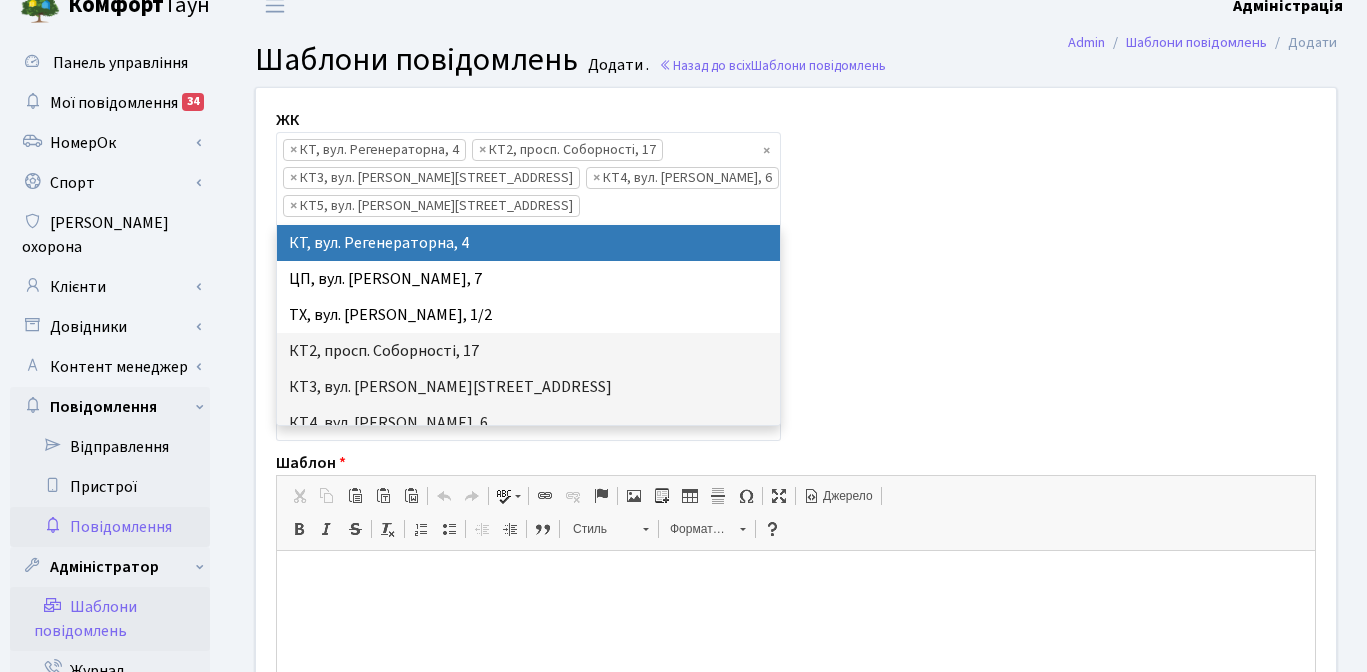 scroll, scrollTop: 0, scrollLeft: 0, axis: both 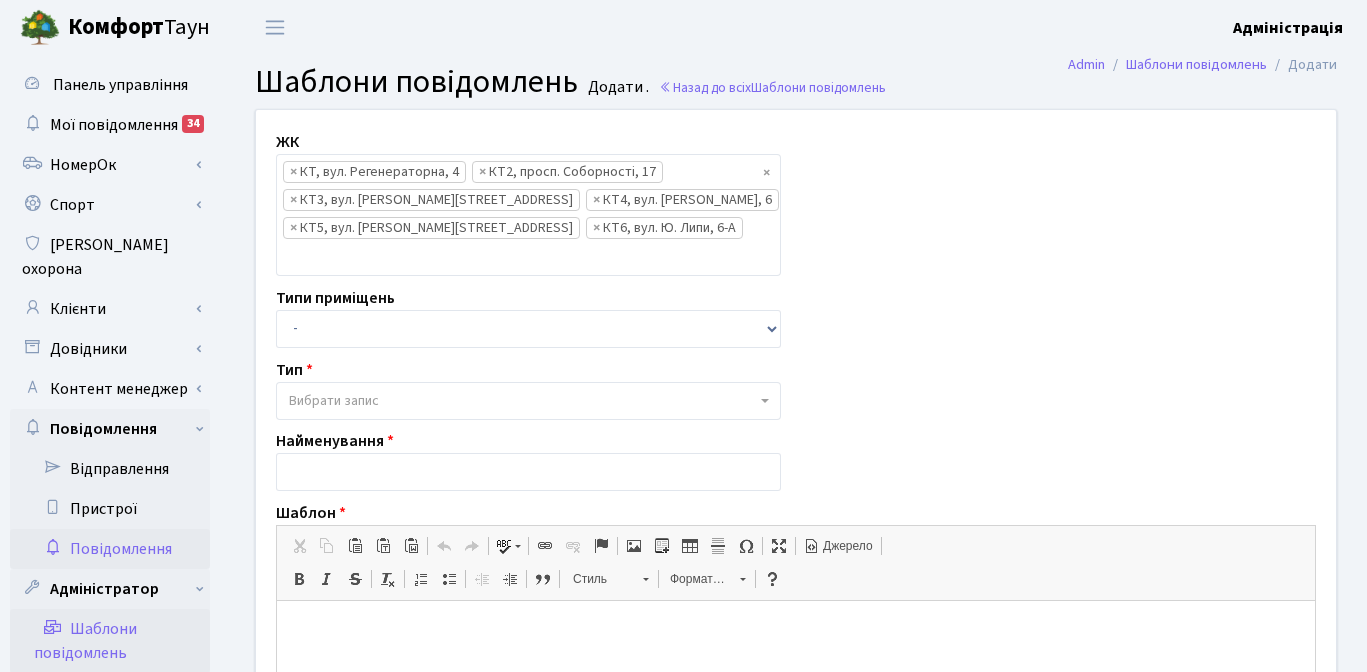 click at bounding box center (312, 257) 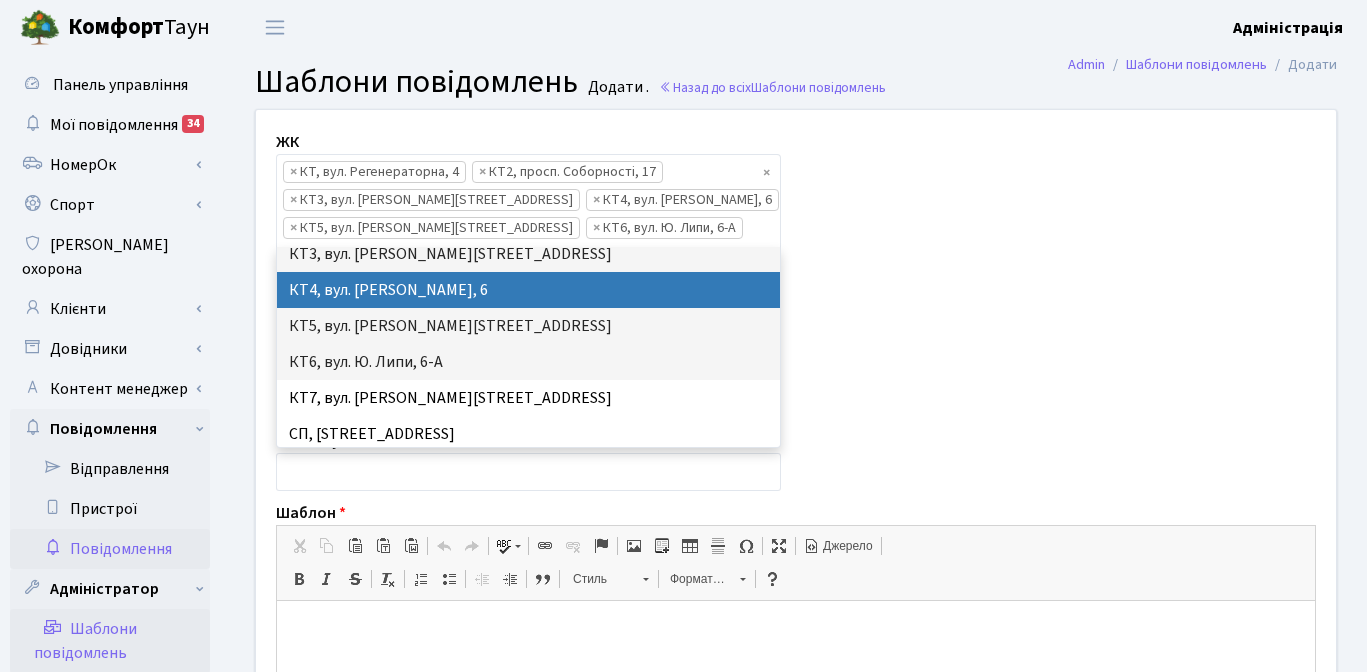 scroll, scrollTop: 166, scrollLeft: 0, axis: vertical 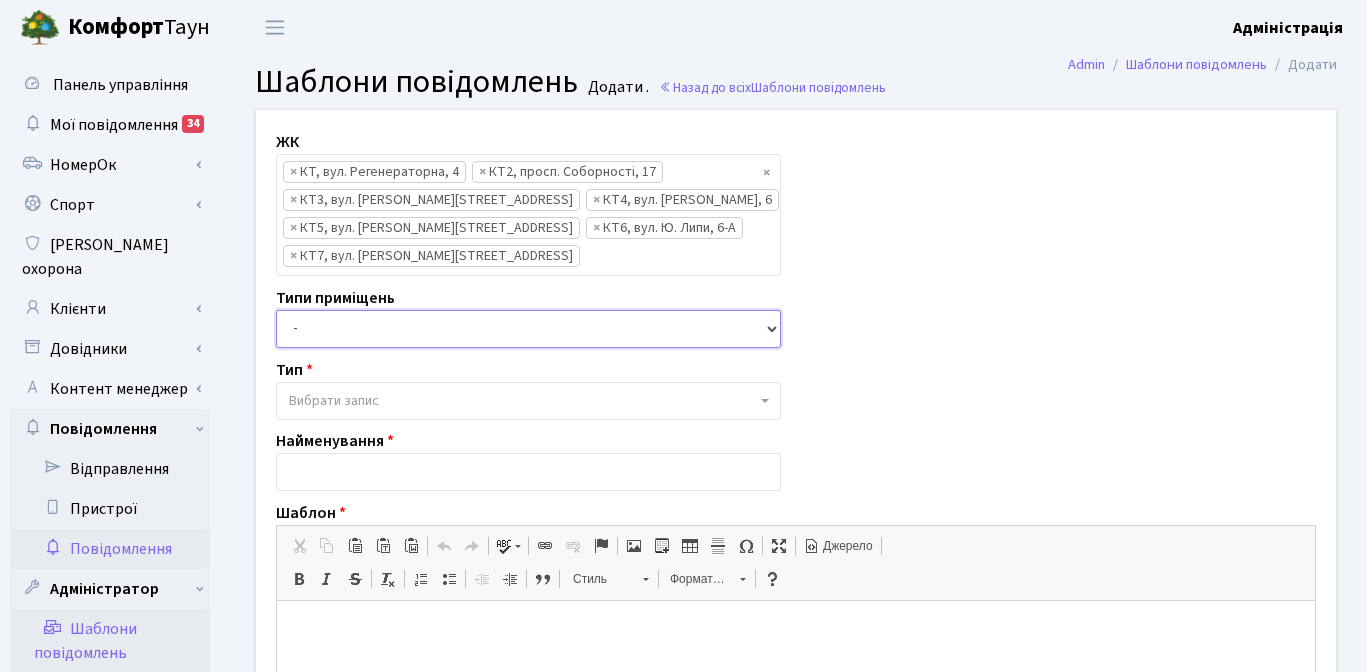 click on "-
Квартира
Комерція
Нежитлове
Паркінг" at bounding box center [528, 329] 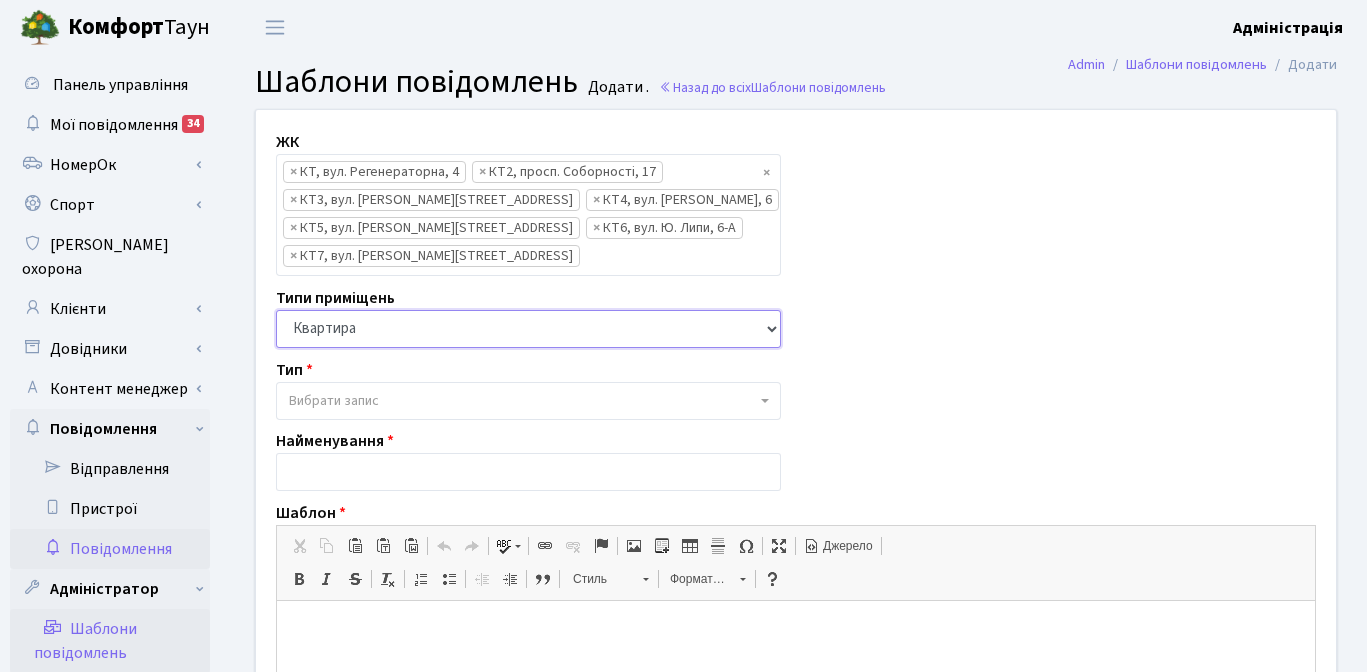 click on "-
Квартира
Комерція
Нежитлове
Паркінг" at bounding box center [528, 329] 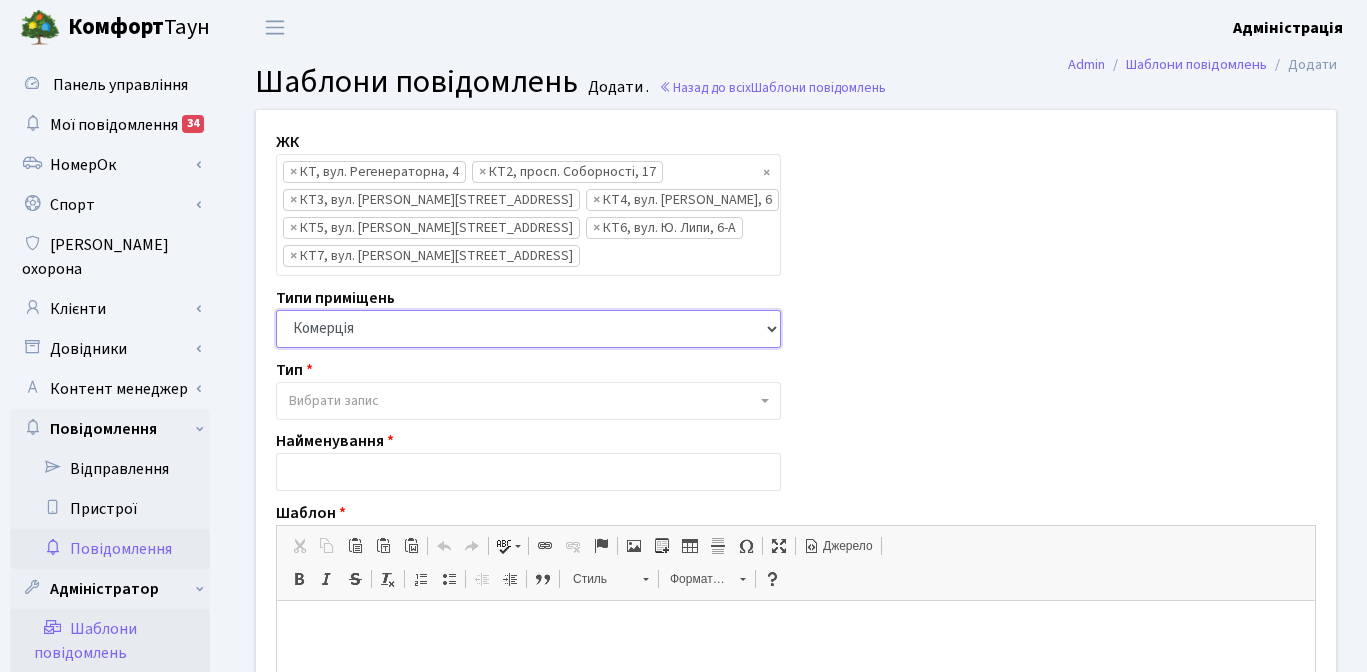 click on "-
Квартира
Комерція
Нежитлове
Паркінг" at bounding box center [528, 329] 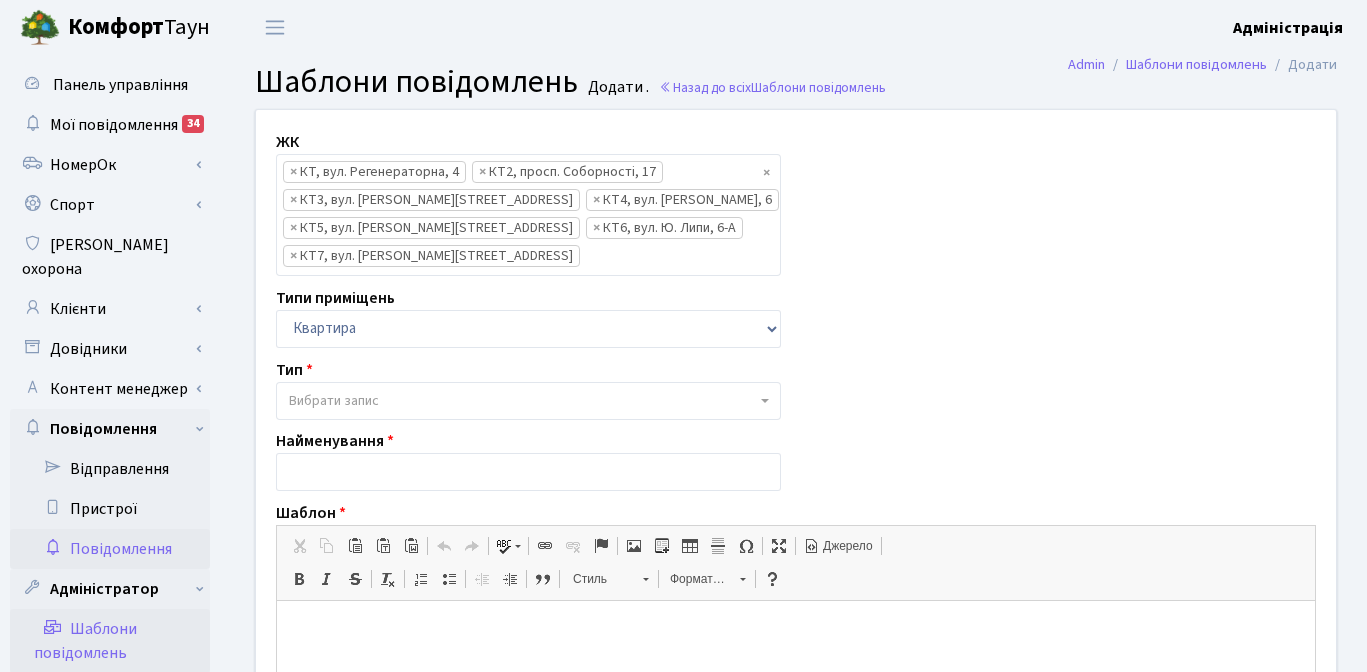 click on "Вибрати запис" at bounding box center [522, 401] 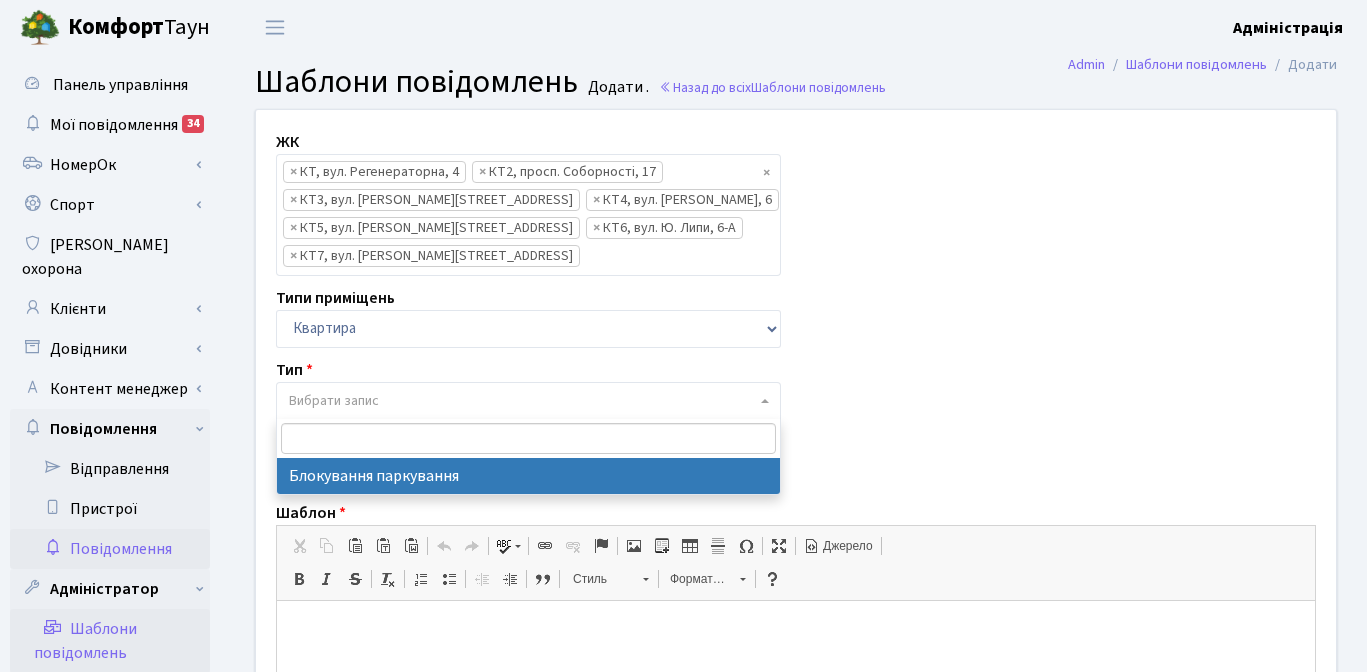 select on "1" 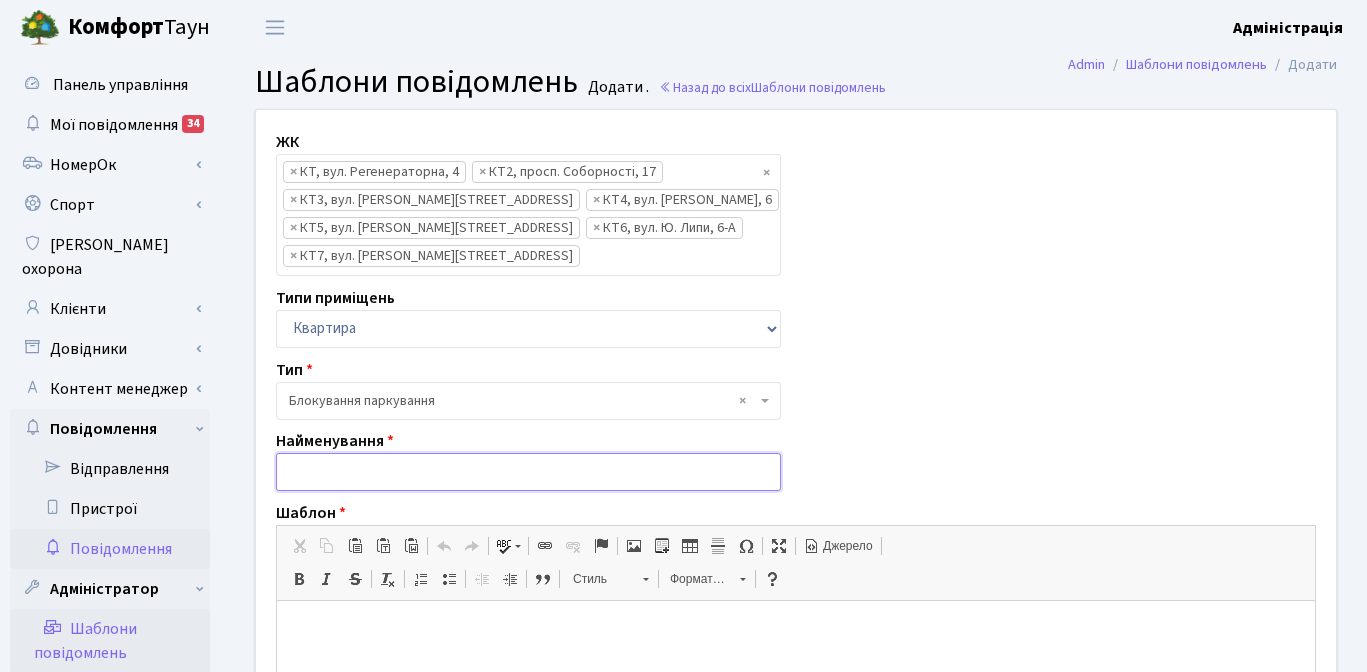 click at bounding box center [528, 472] 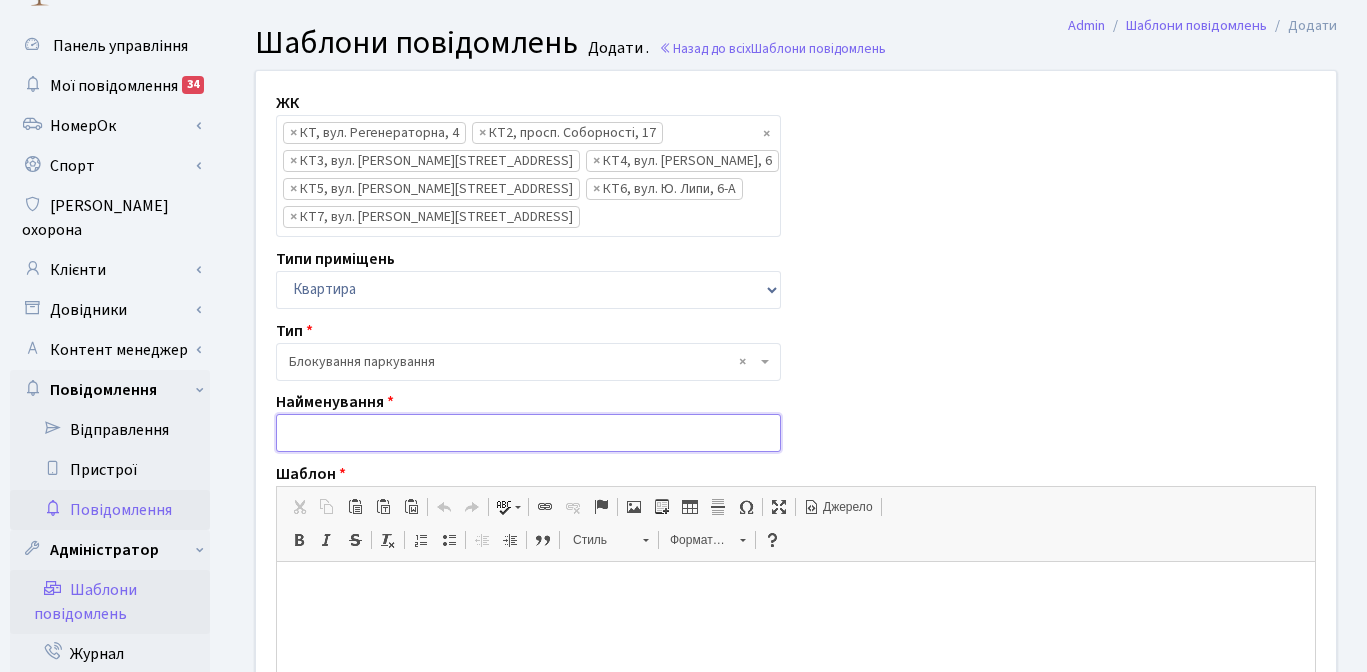 scroll, scrollTop: 40, scrollLeft: 0, axis: vertical 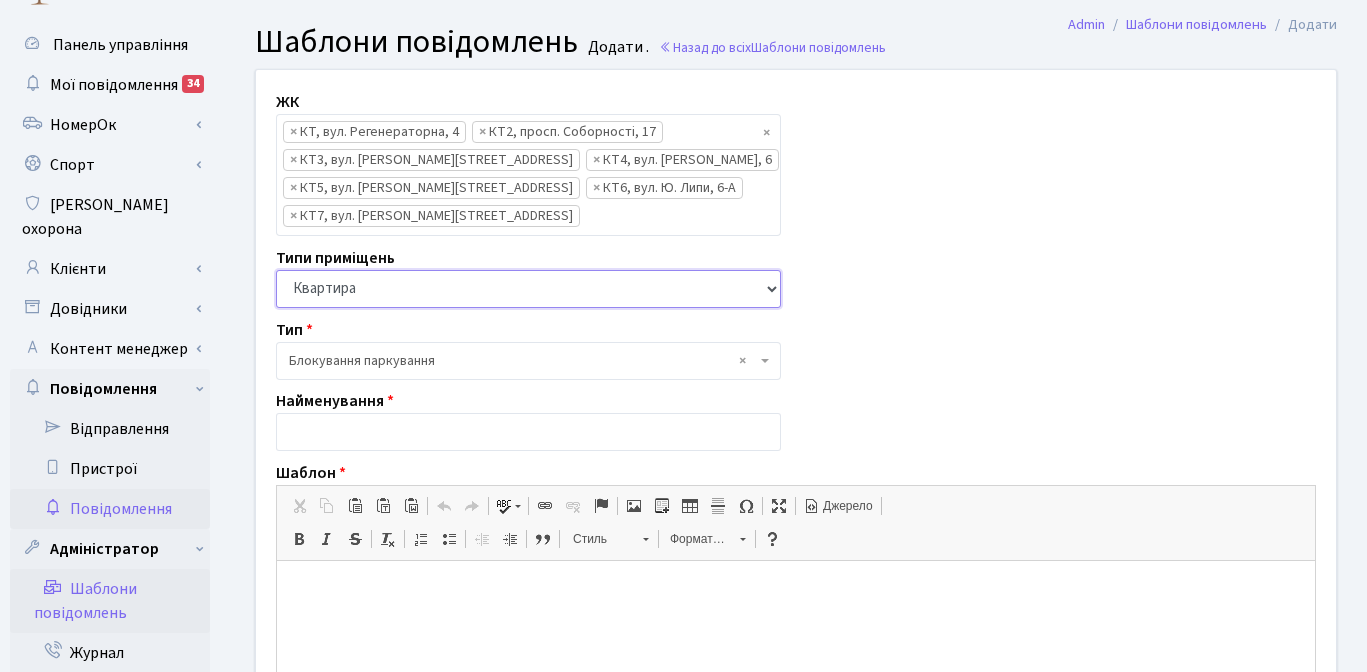 click on "-
Квартира
Комерція
Нежитлове
Паркінг" at bounding box center (528, 289) 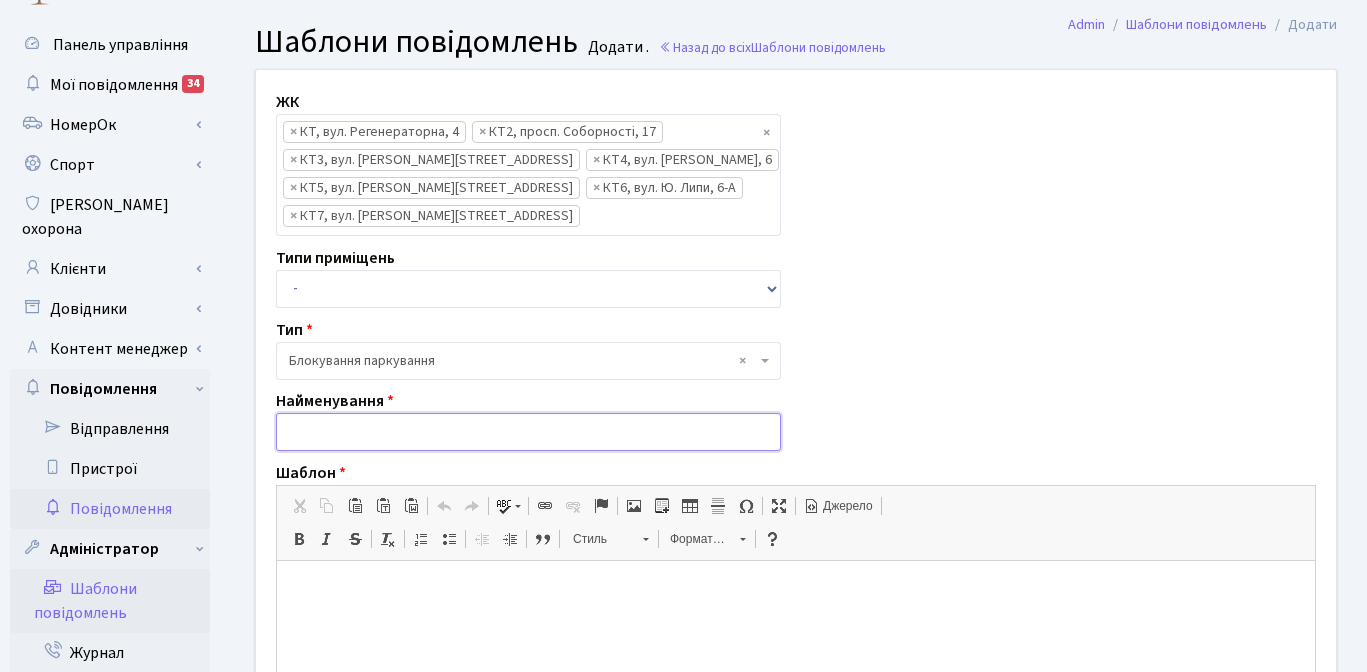 click at bounding box center (528, 432) 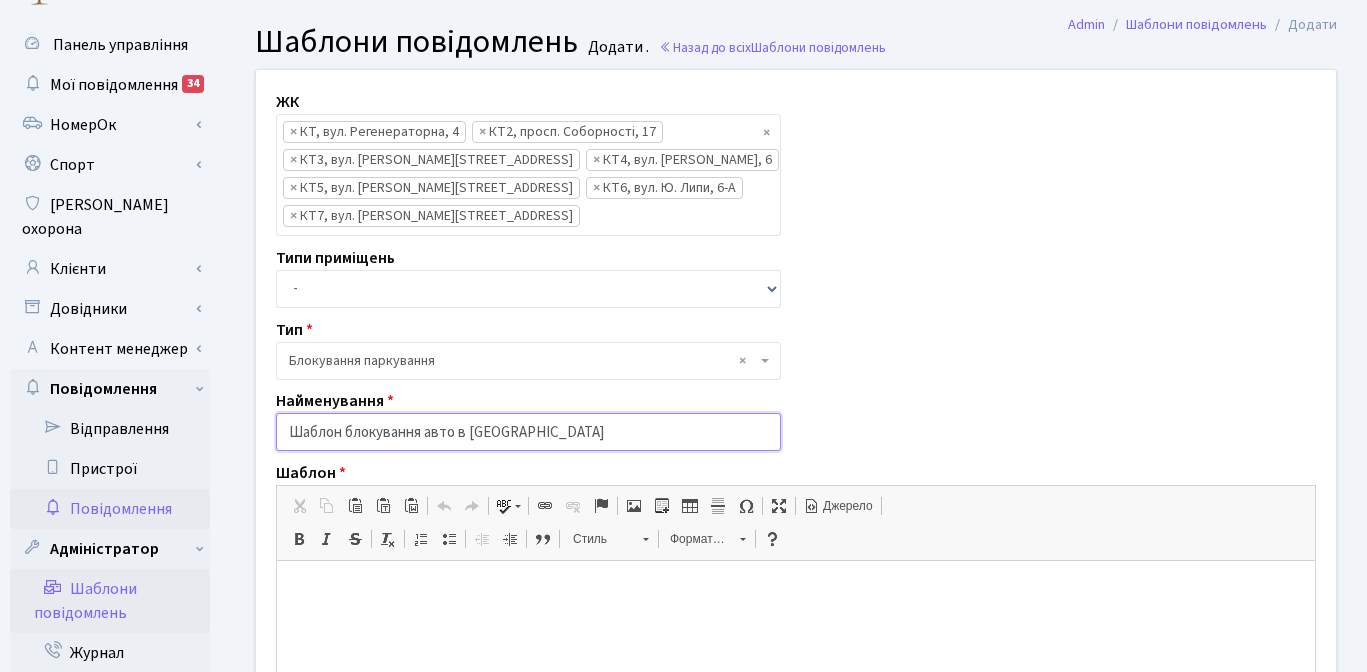 click on "Шаблон блокування авто в [GEOGRAPHIC_DATA]" at bounding box center (528, 432) 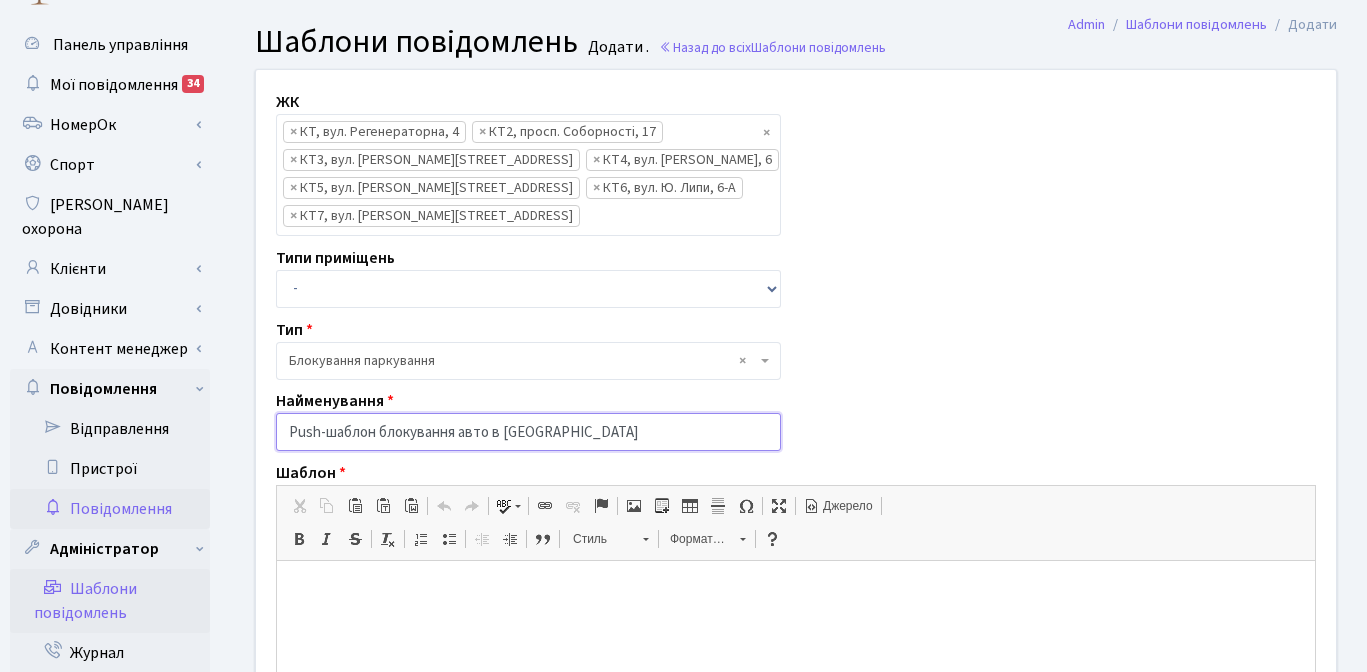 click on "Push-шаблон блокування авто в КТ" at bounding box center [528, 432] 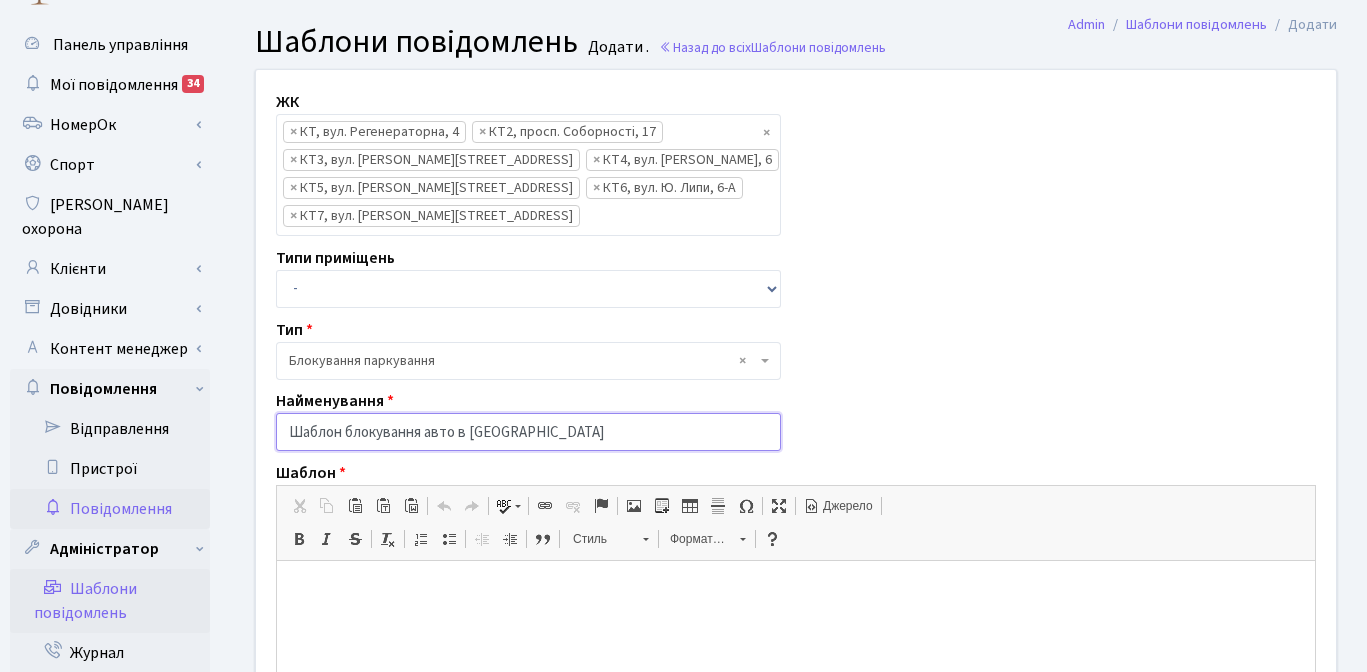 click on "Шаблон блокування авто в [GEOGRAPHIC_DATA]" at bounding box center (528, 432) 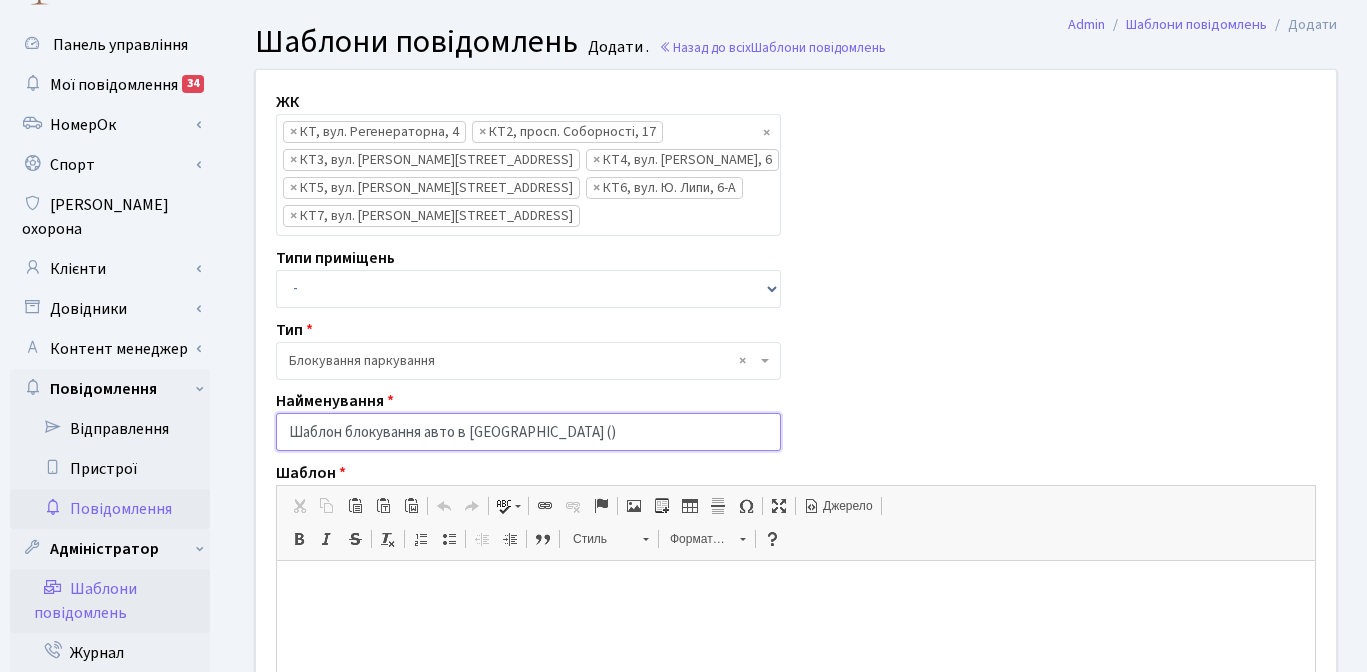 paste on "Push" 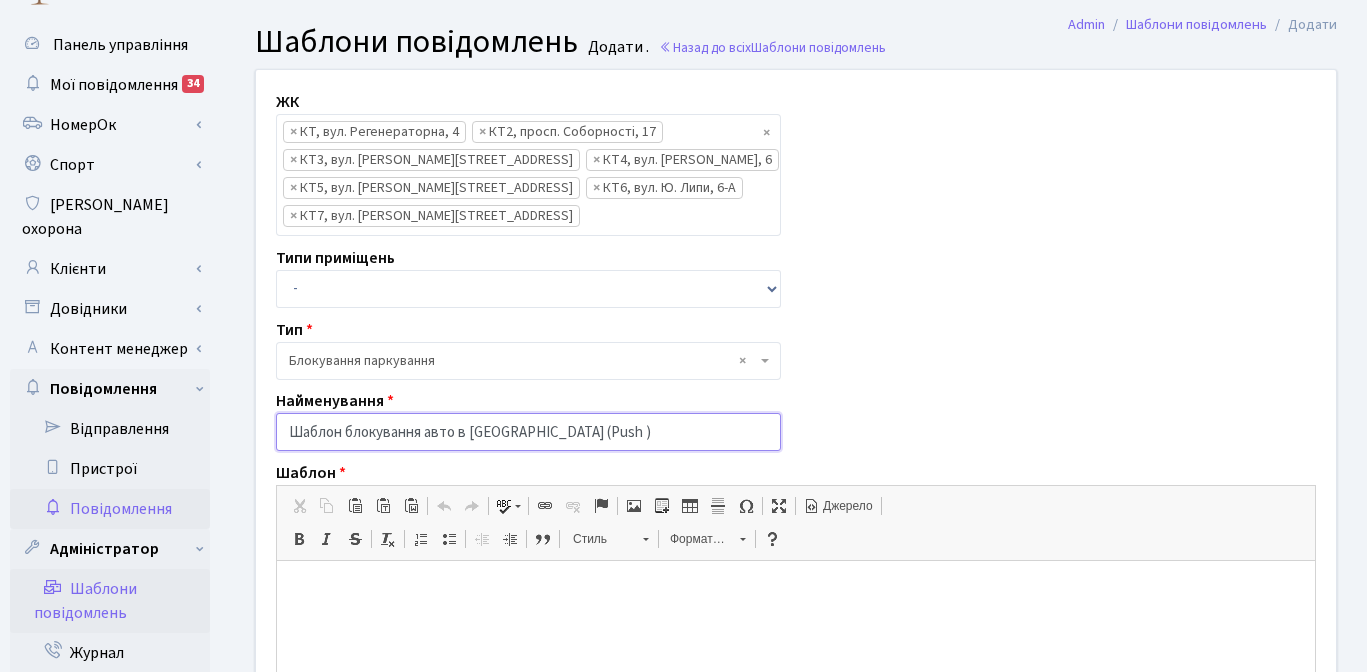 type on "Шаблон блокування авто в КТ (Push )" 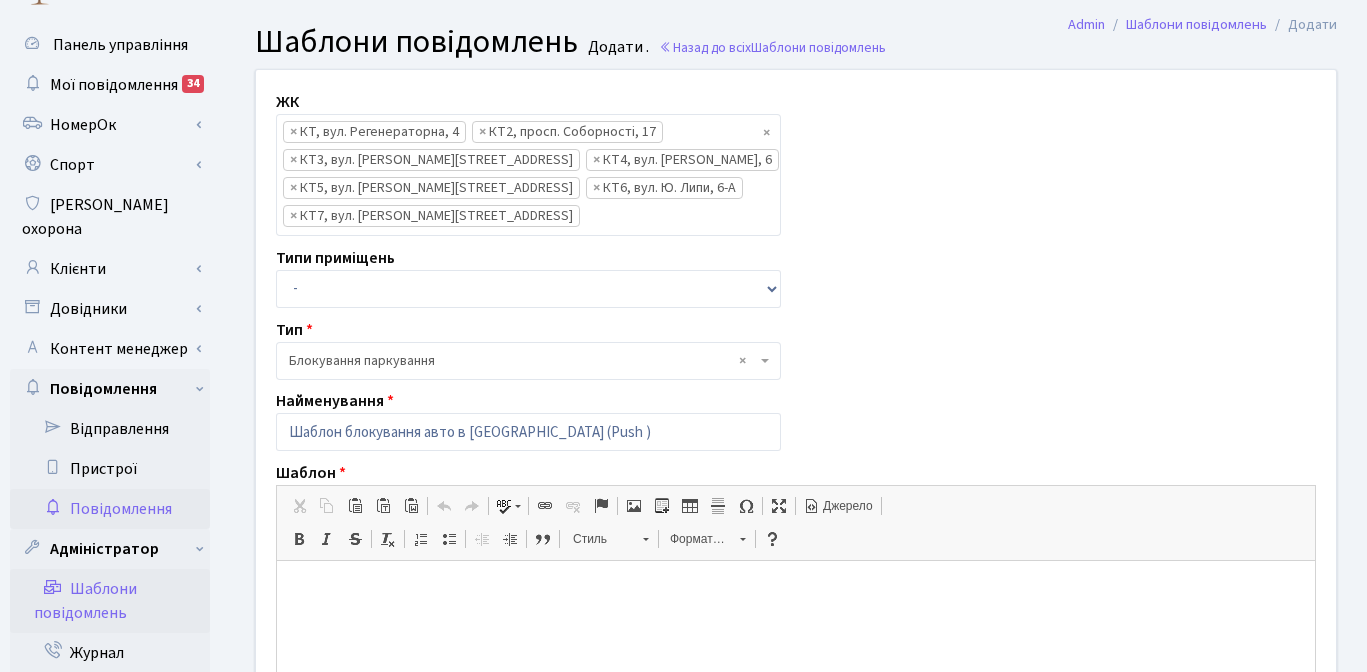 click at bounding box center (796, 590) 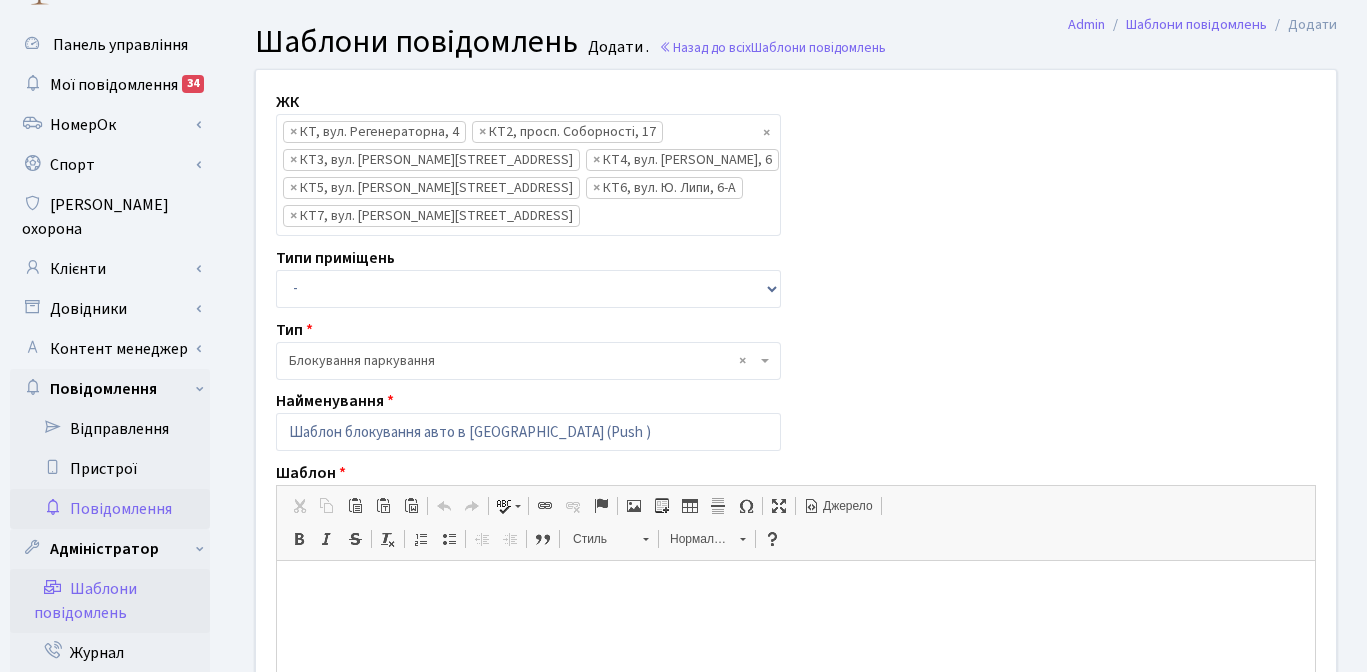 click at bounding box center (796, 590) 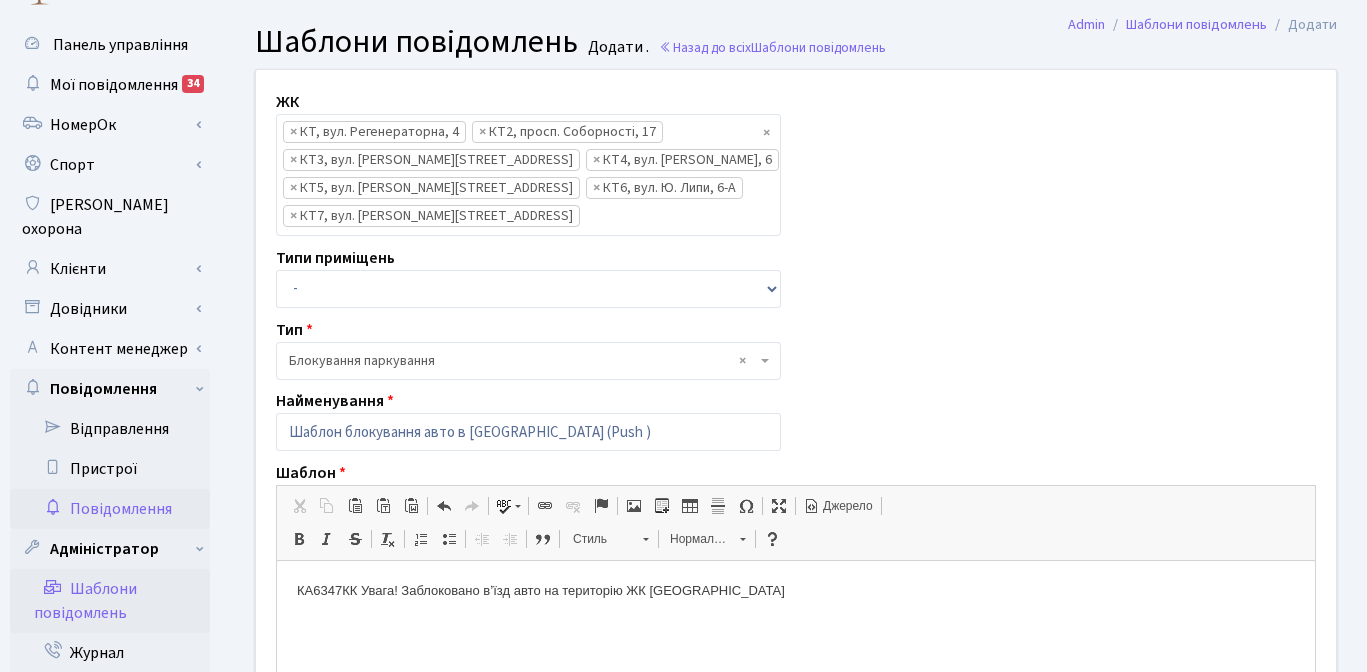 click on "КА6347КК Увага! Заблоковано вʼїзд авто на територію ЖК Комфорт Таун" at bounding box center [796, 590] 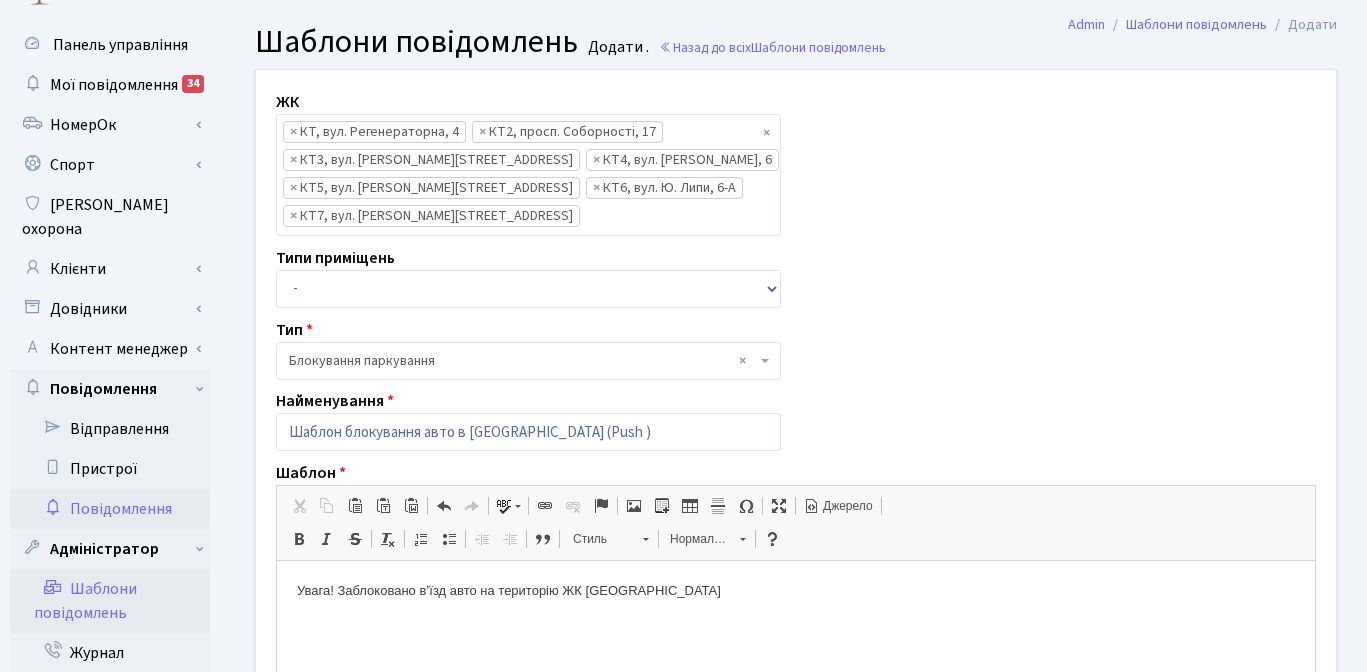 click on "Увага! Заблоковано вʼїзд авто на територію ЖК Комфорт Таун" at bounding box center [796, 590] 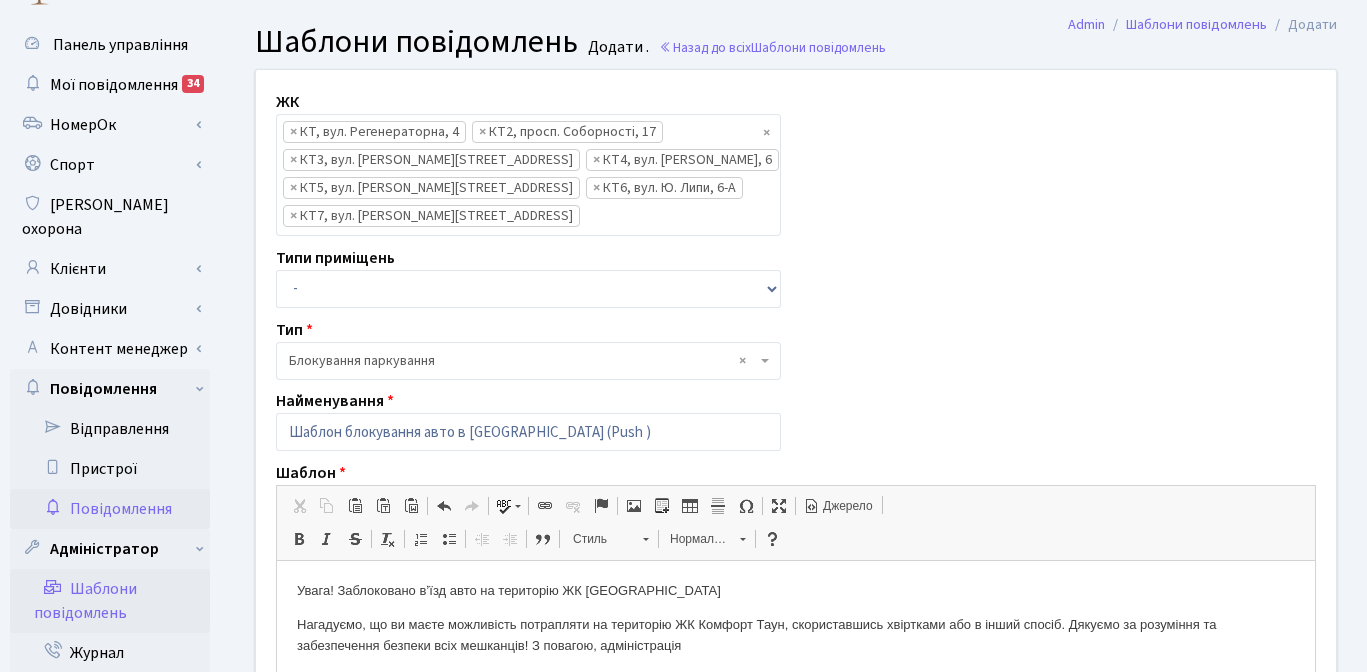 click on "Джерело" at bounding box center (846, 506) 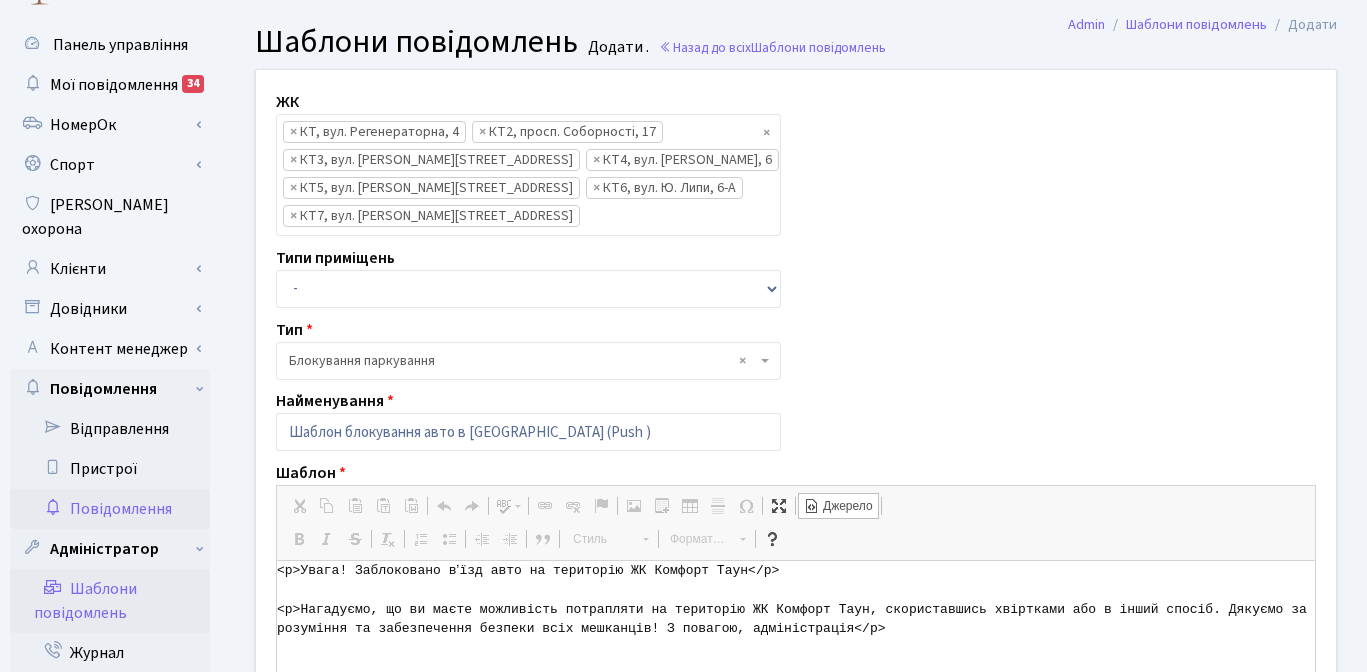 click on "Джерело" at bounding box center [846, 506] 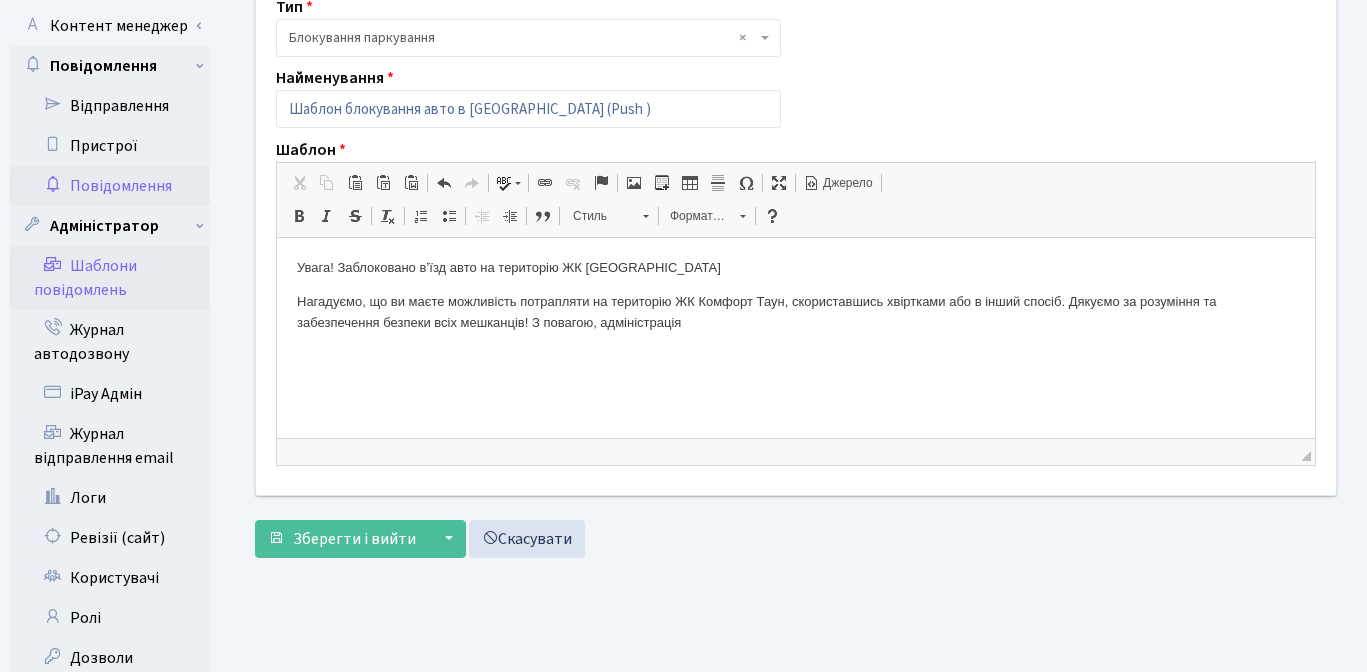 scroll, scrollTop: 371, scrollLeft: 0, axis: vertical 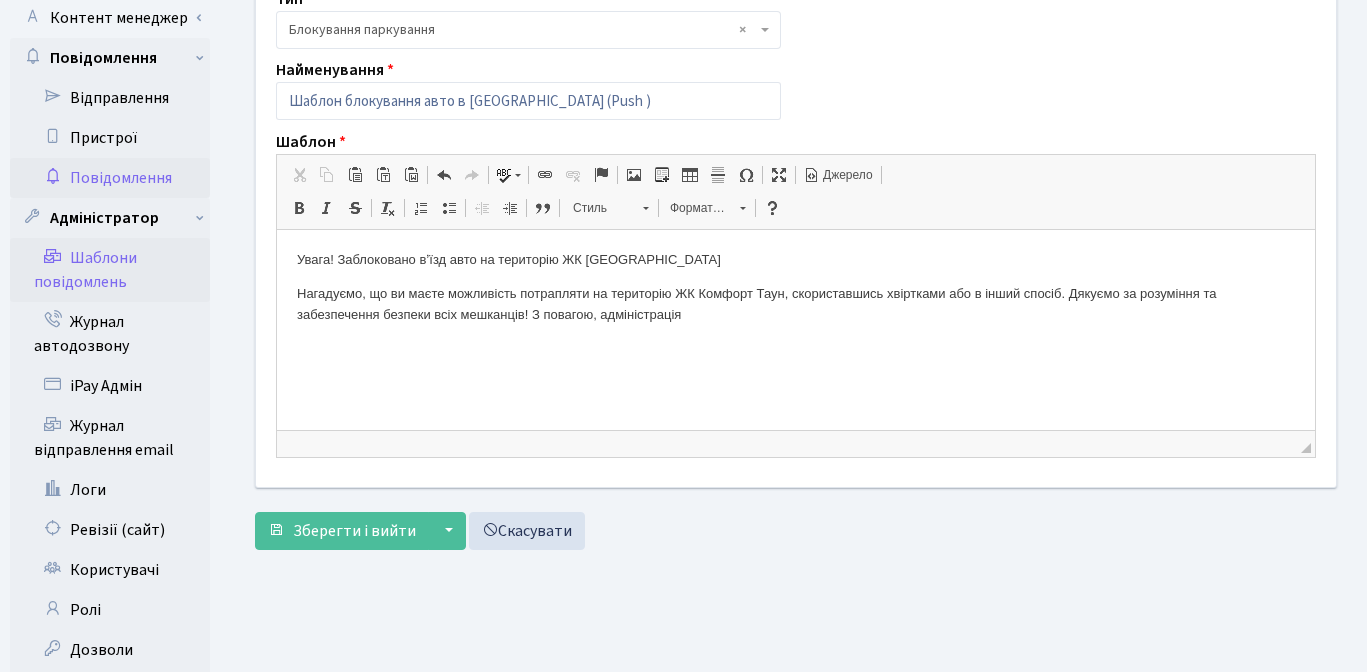 click on "Увага! Заблоковано вʼїзд авто на територію ЖК Комфорт Таун" at bounding box center (796, 259) 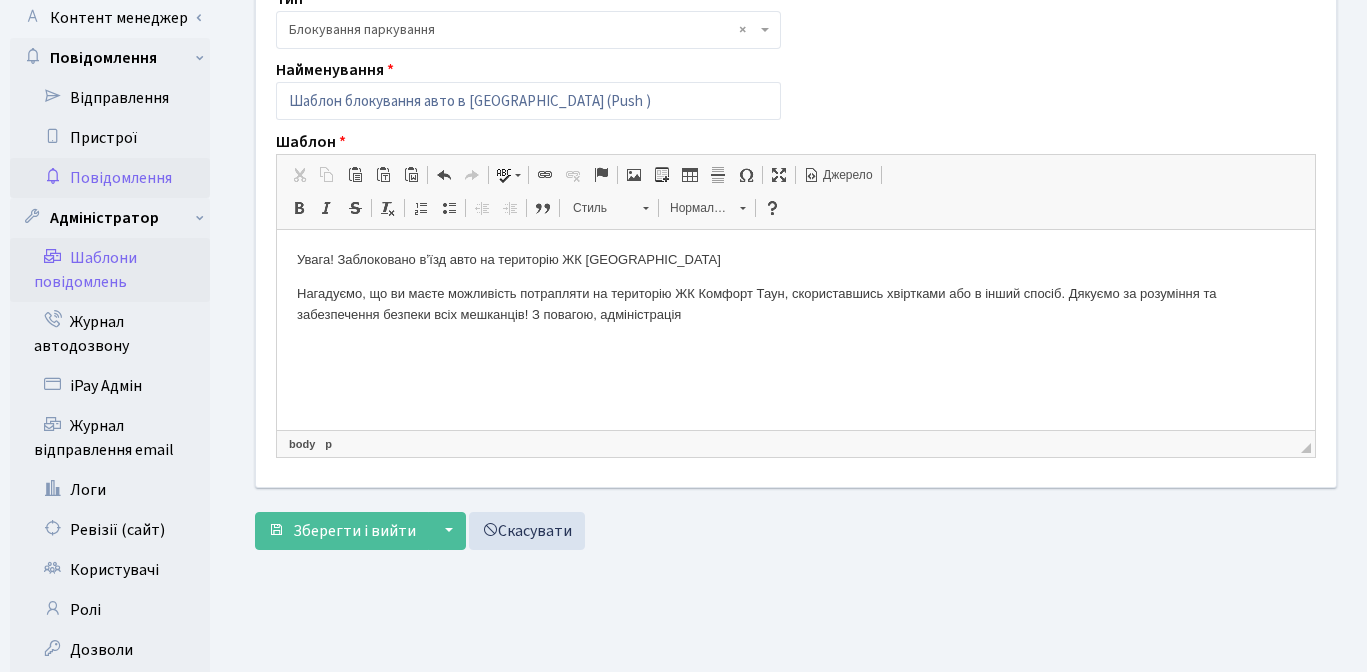 click on "Увага! Заблоковано вʼїзд авто на територію ЖК Комфорт Таун Нагадуємо, що ви маєте можливість потрапляти на територію ЖК Комфорт Таун, скориставшись хвіртками або в інший спосіб. Дякуємо за розуміння та забезпечення безпеки всіх мешканців! З повагою, адміністрація" at bounding box center (796, 286) 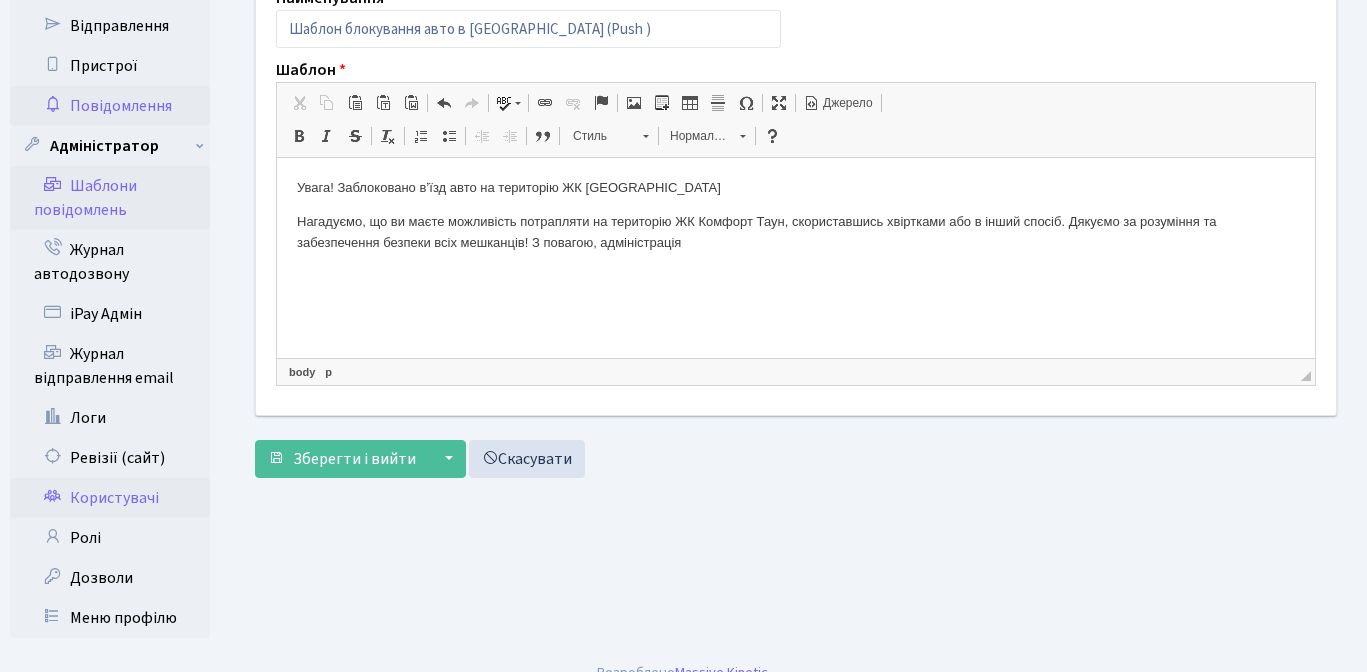 scroll, scrollTop: 445, scrollLeft: 0, axis: vertical 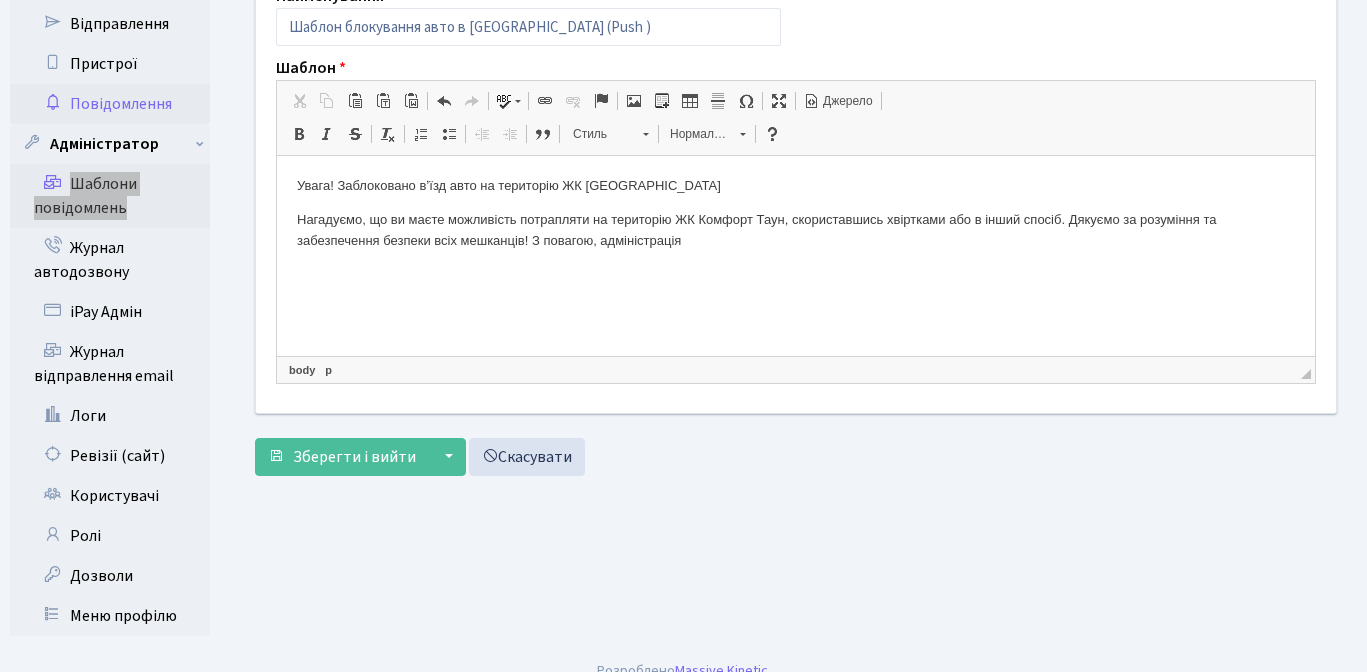 click on "Увага! Заблоковано вʼїзд авто на територію ЖК Комфорт Таун" at bounding box center (796, 185) 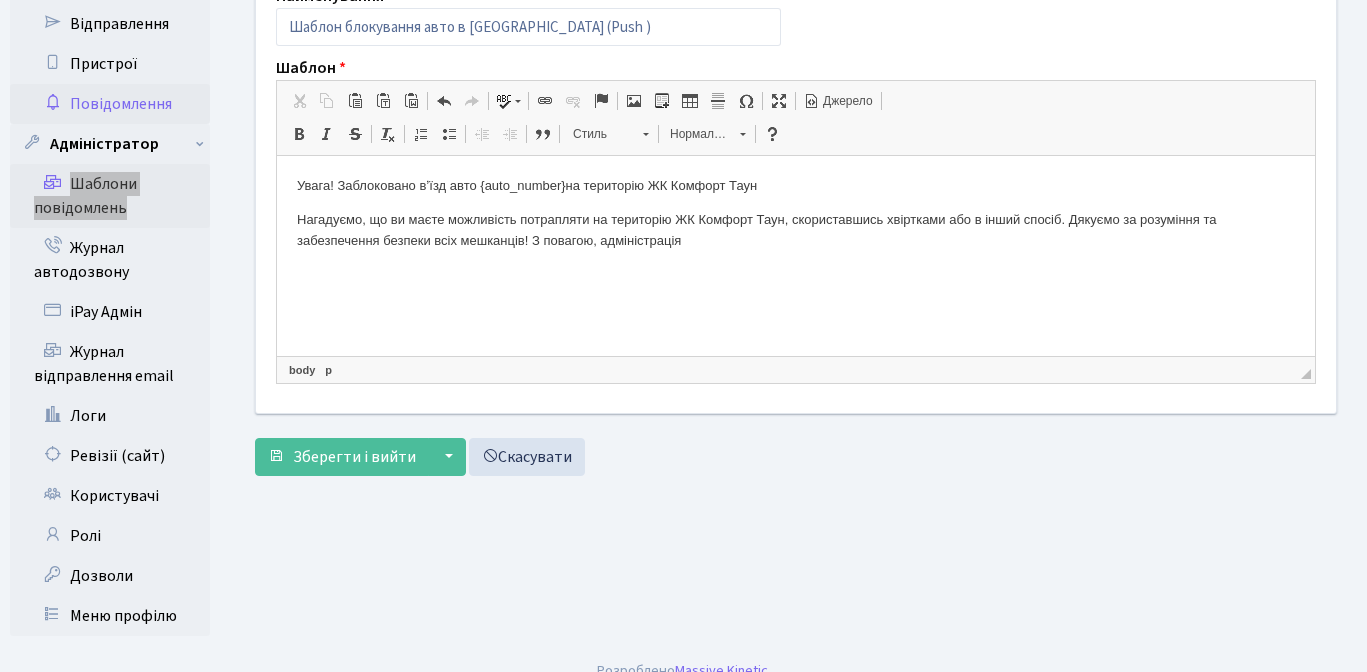 type 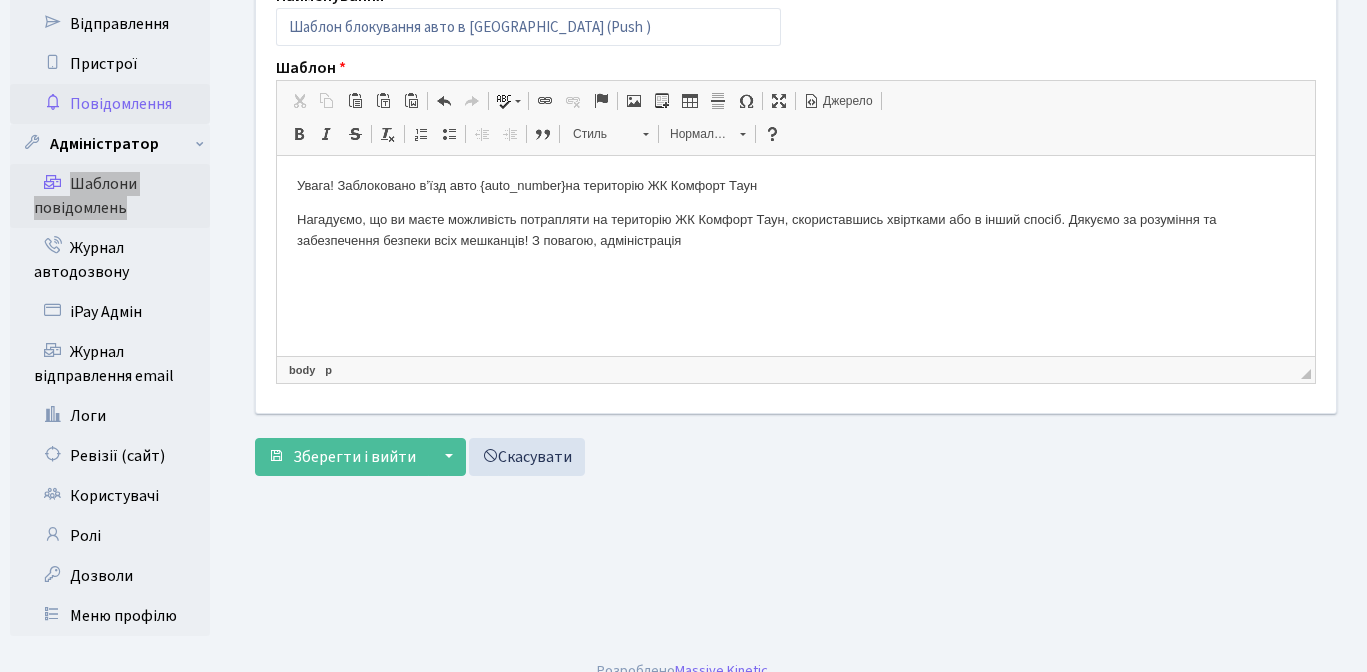 click on "Нагадуємо, що ви маєте можливість потрапляти на територію ЖК Комфорт Таун, скориставшись хвіртками або в інший спосіб. Дякуємо за розуміння та забезпечення безпеки всіх мешканців! З повагою, адміністрація" at bounding box center (796, 230) 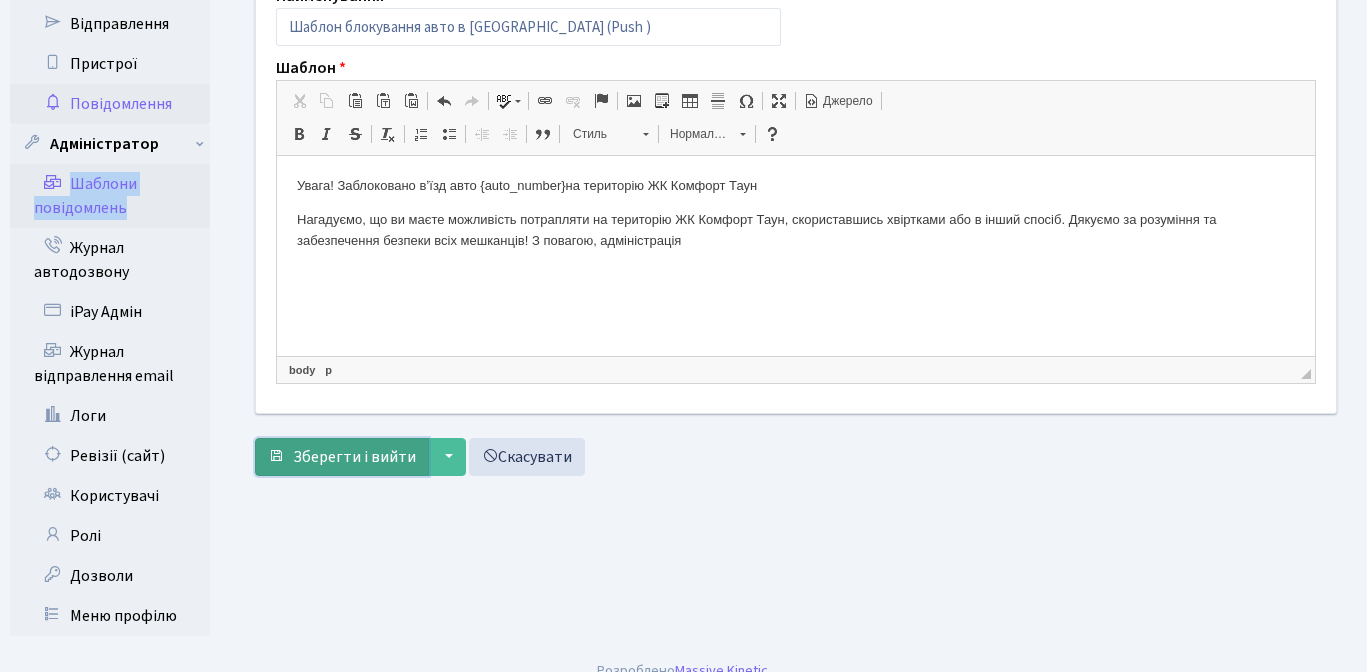 click on "Зберегти і вийти" at bounding box center (354, 457) 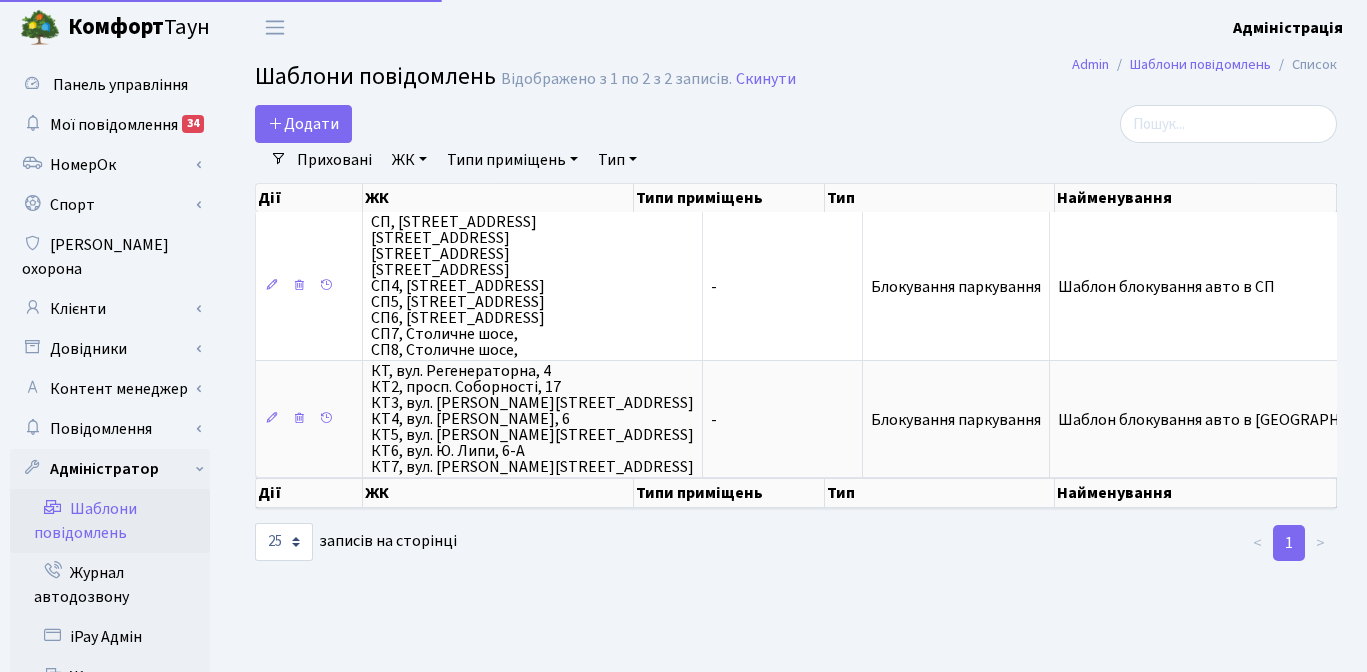 select on "25" 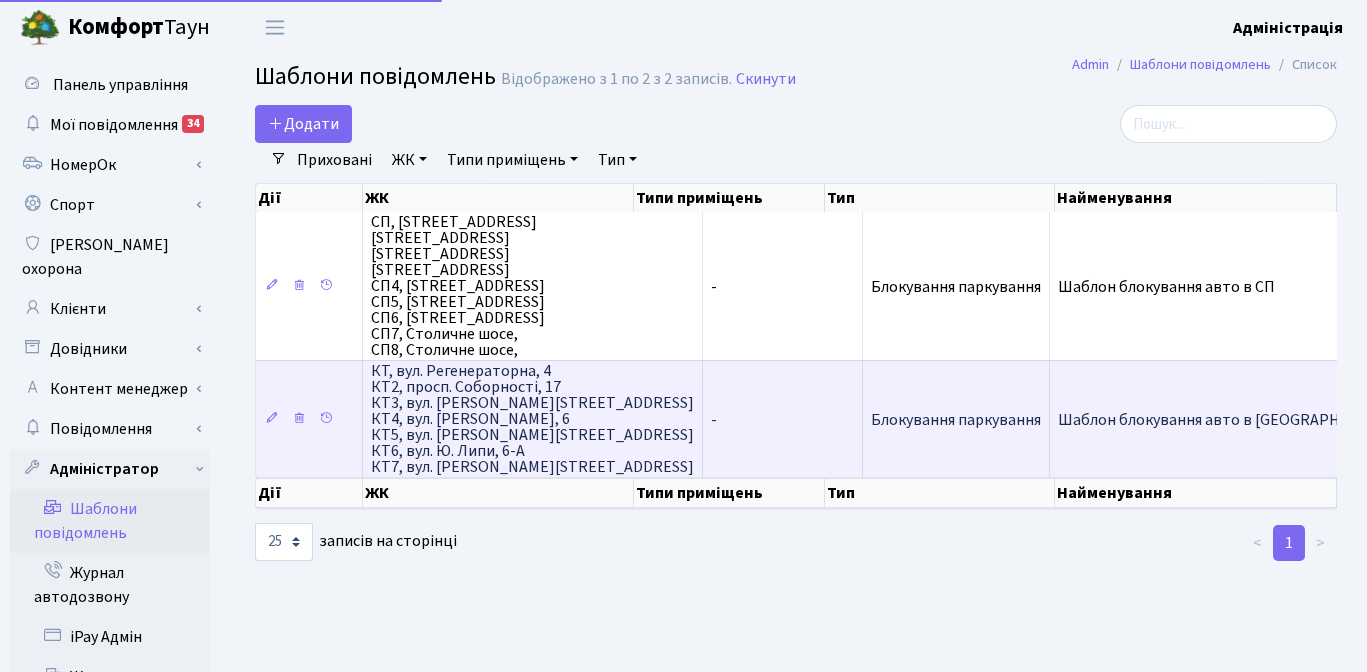 scroll, scrollTop: 0, scrollLeft: 0, axis: both 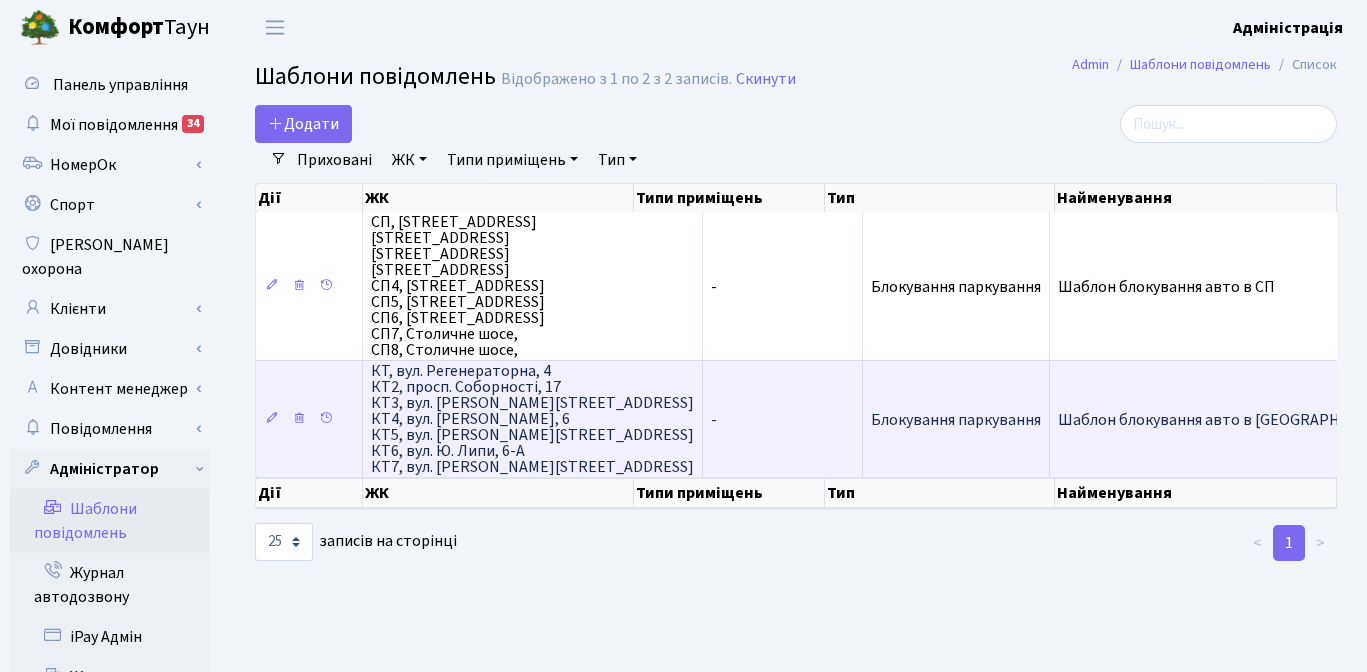 click on "Блокування паркування" at bounding box center (956, 420) 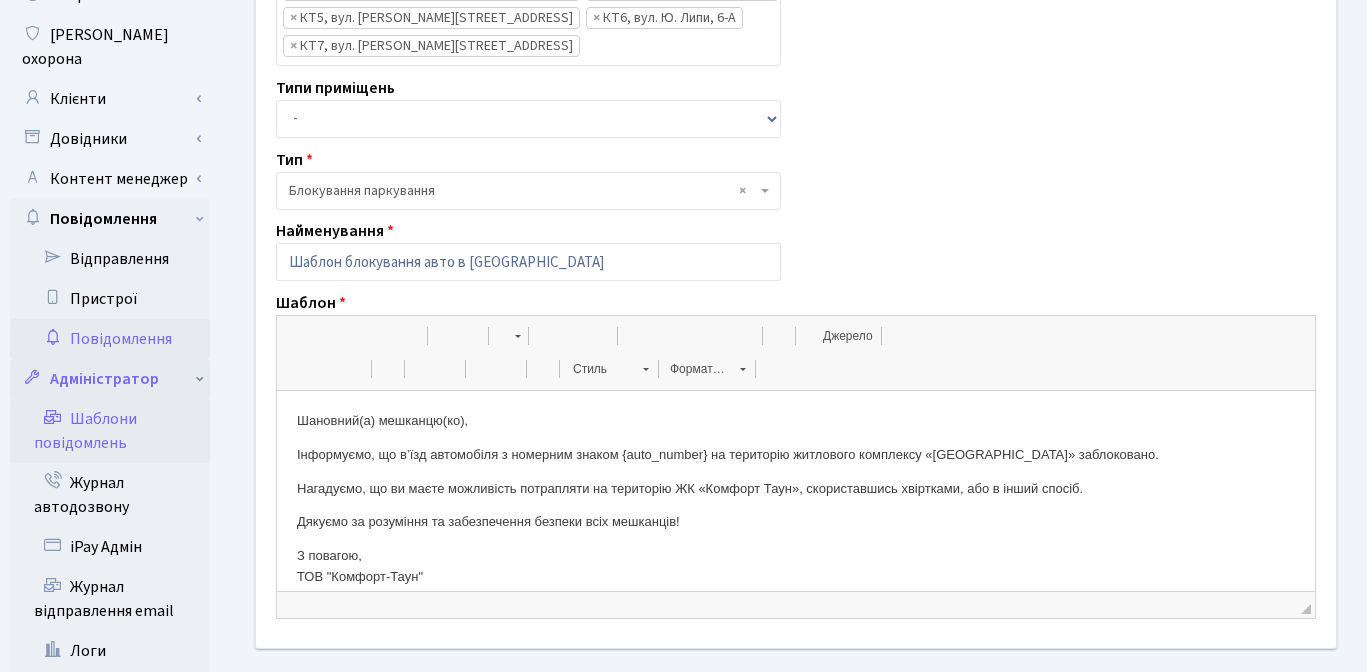 scroll, scrollTop: 220, scrollLeft: 0, axis: vertical 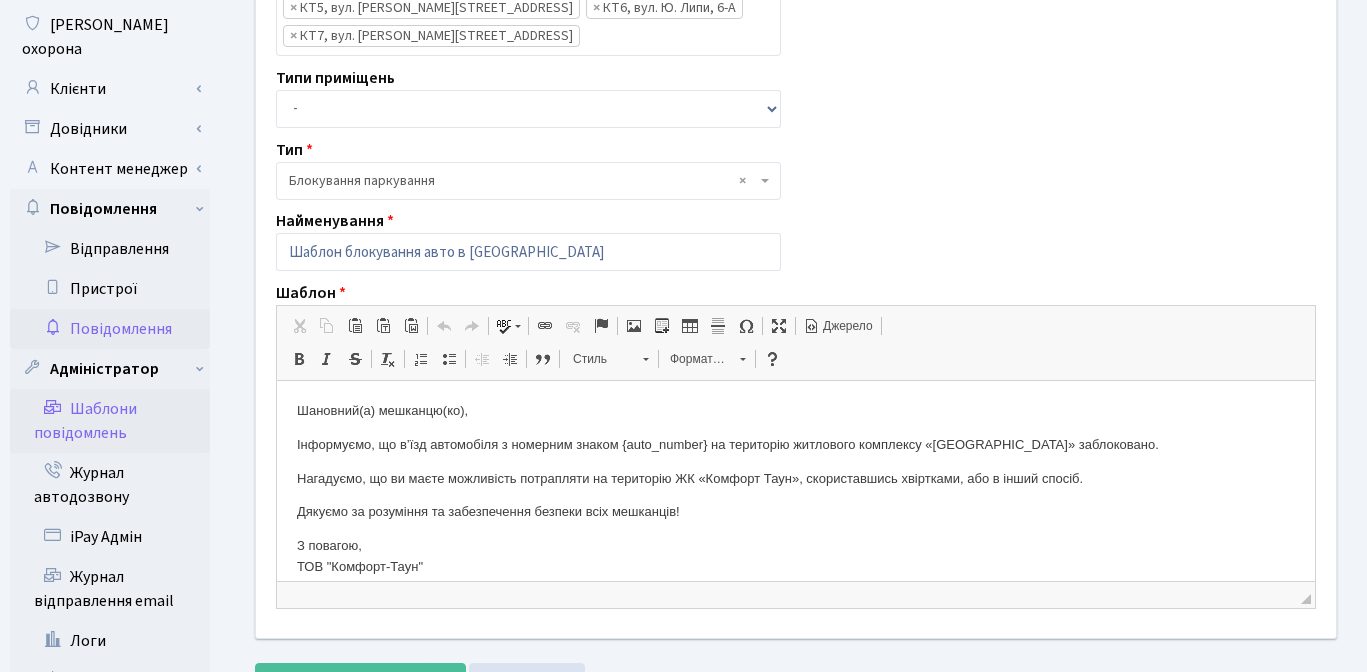 click on "Повідомлення" at bounding box center [110, 329] 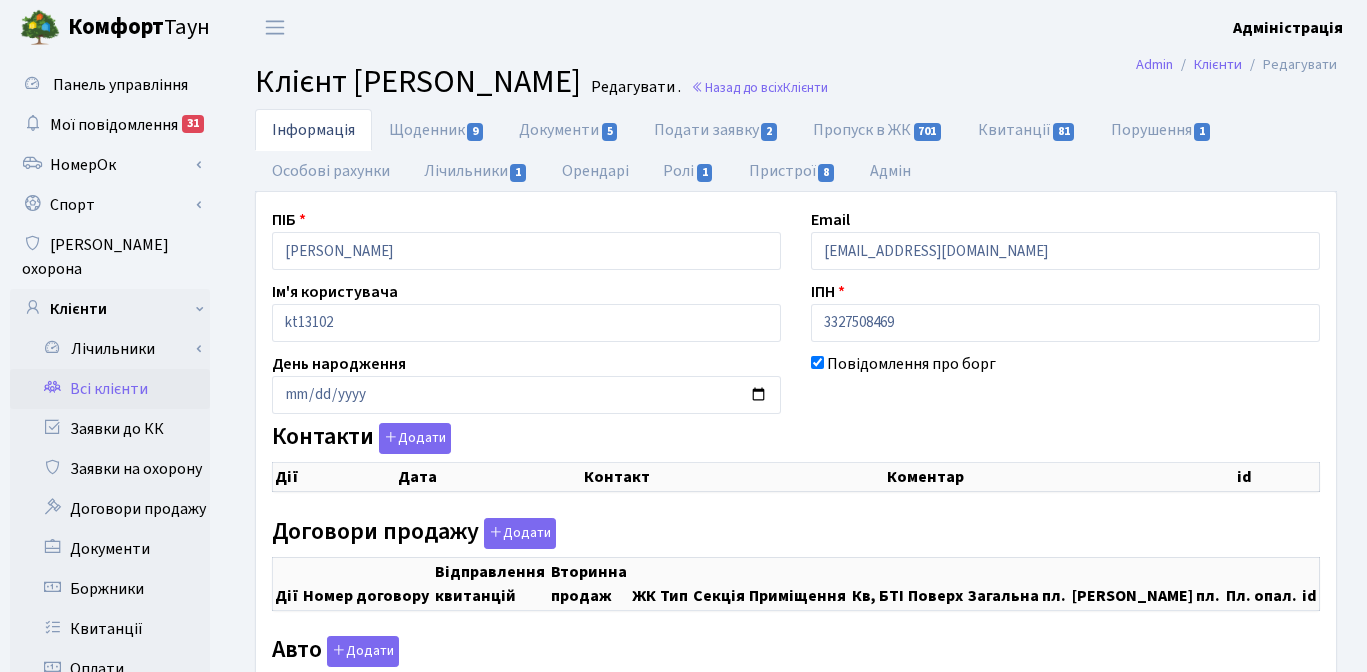 scroll, scrollTop: 0, scrollLeft: 0, axis: both 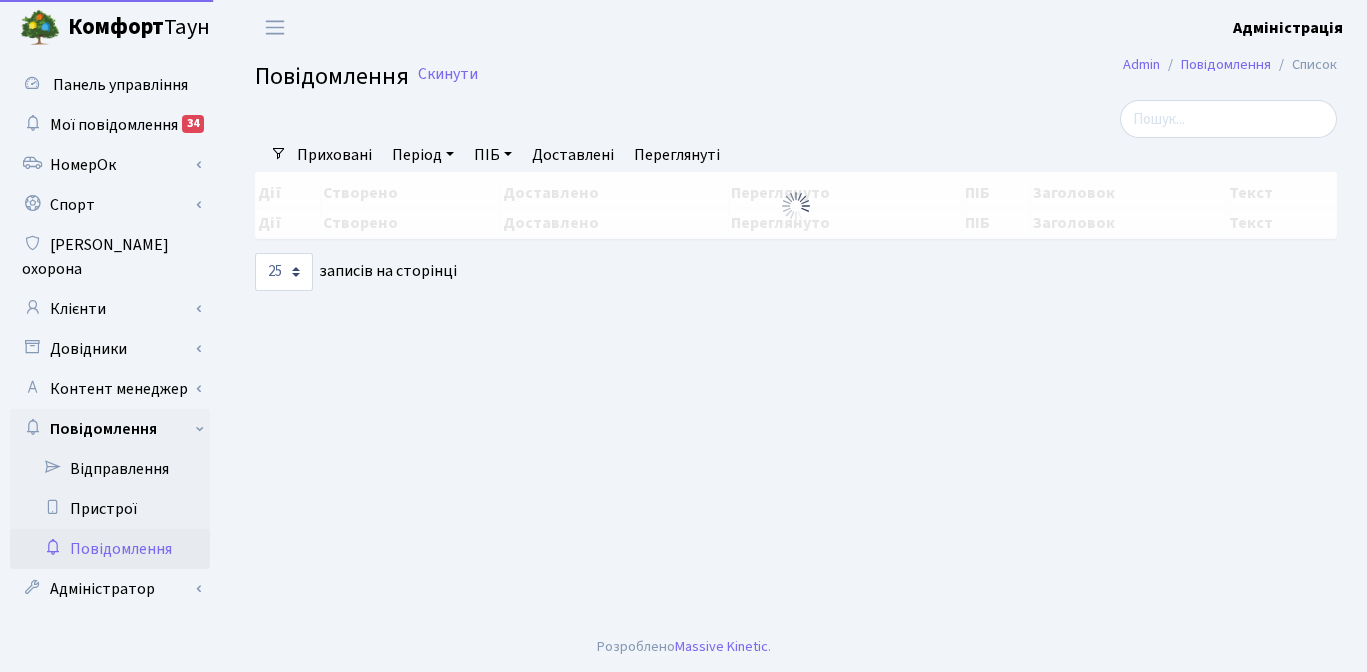 select on "25" 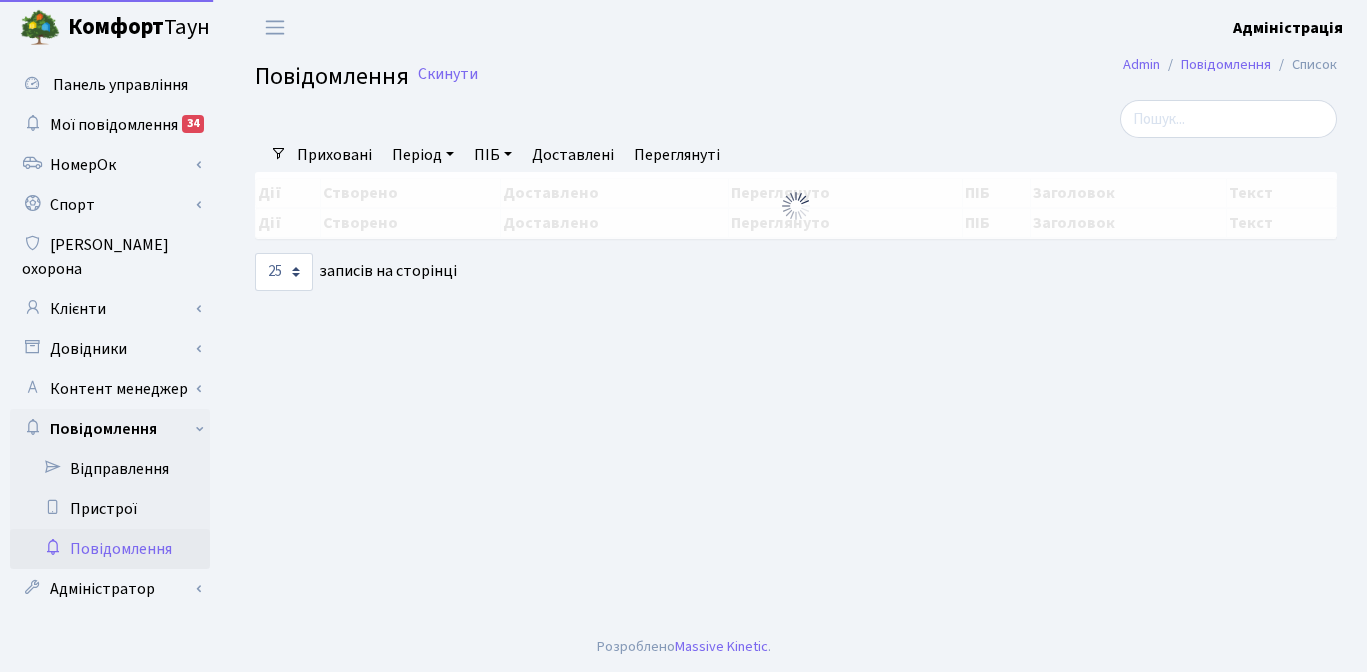 scroll, scrollTop: 0, scrollLeft: 0, axis: both 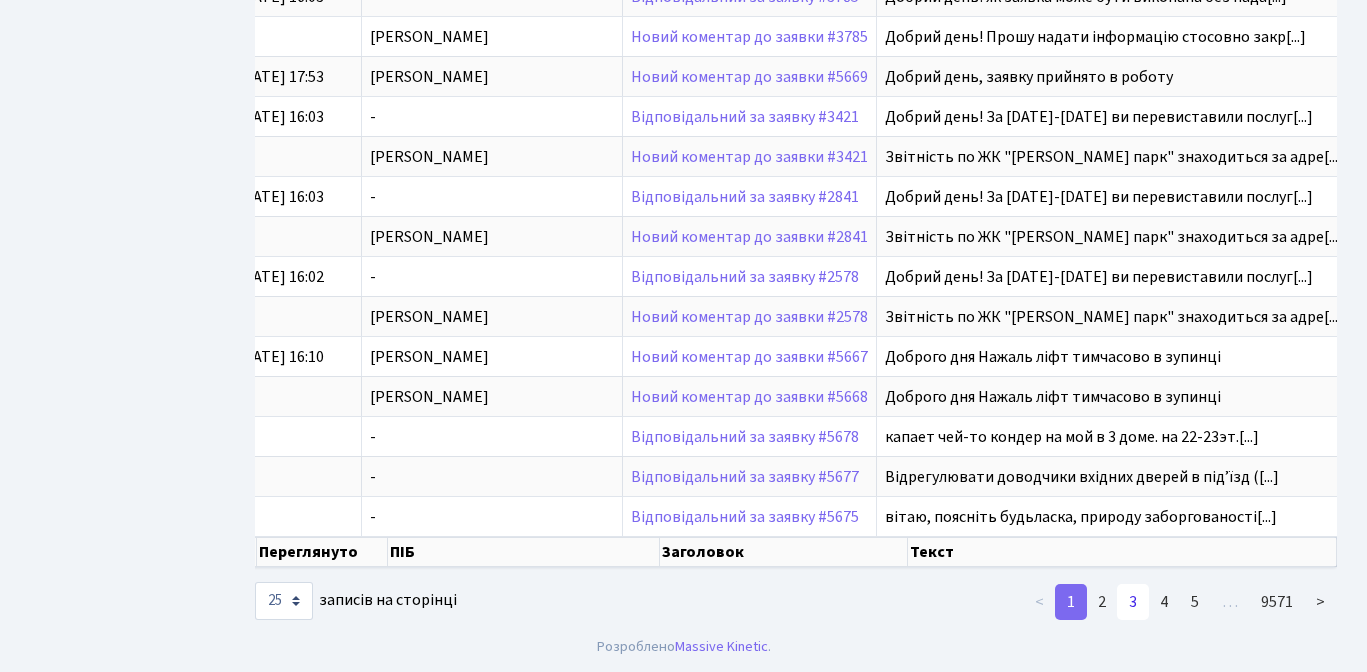 click on "3" at bounding box center (1133, 602) 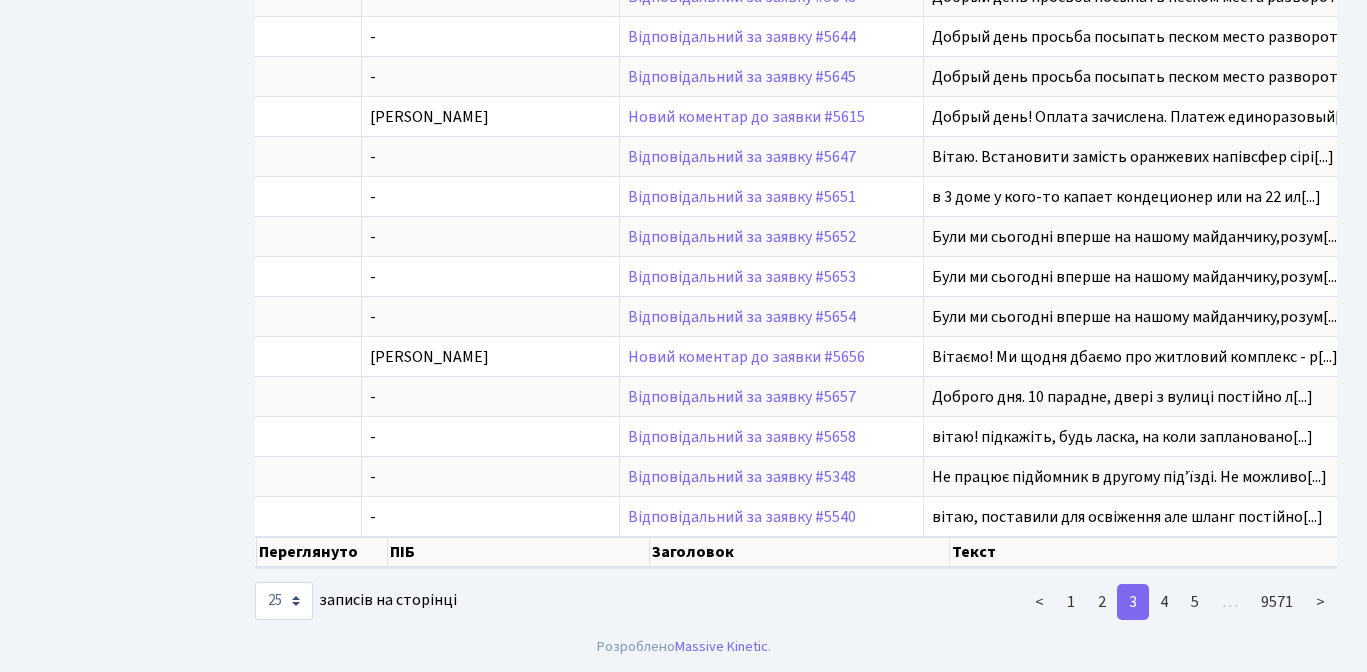 scroll, scrollTop: 0, scrollLeft: 326, axis: horizontal 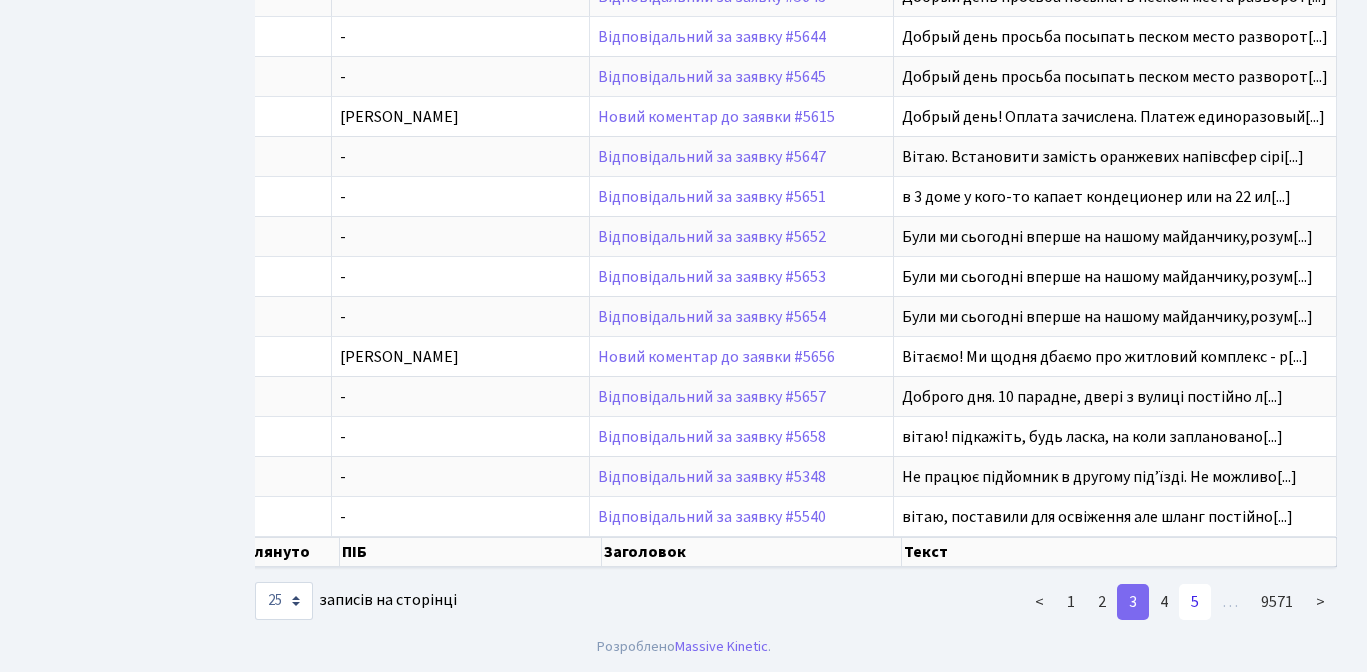 click on "5" at bounding box center [1195, 602] 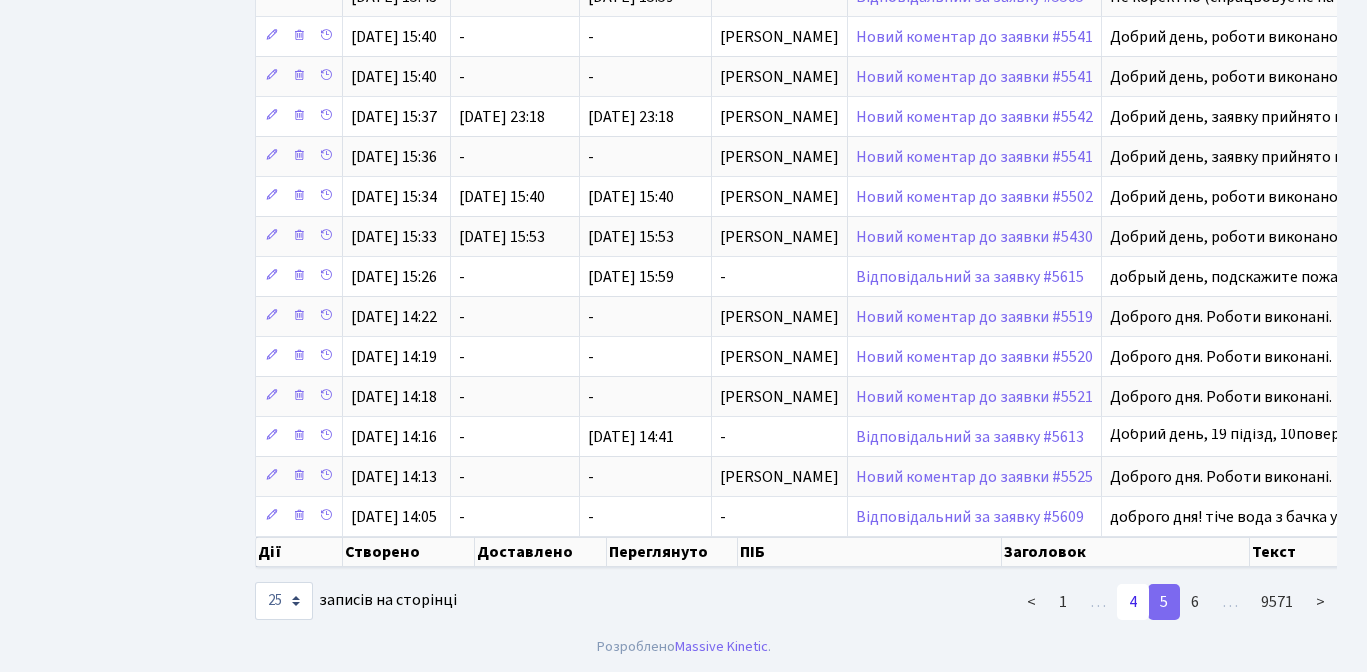 click on "4" at bounding box center [1133, 602] 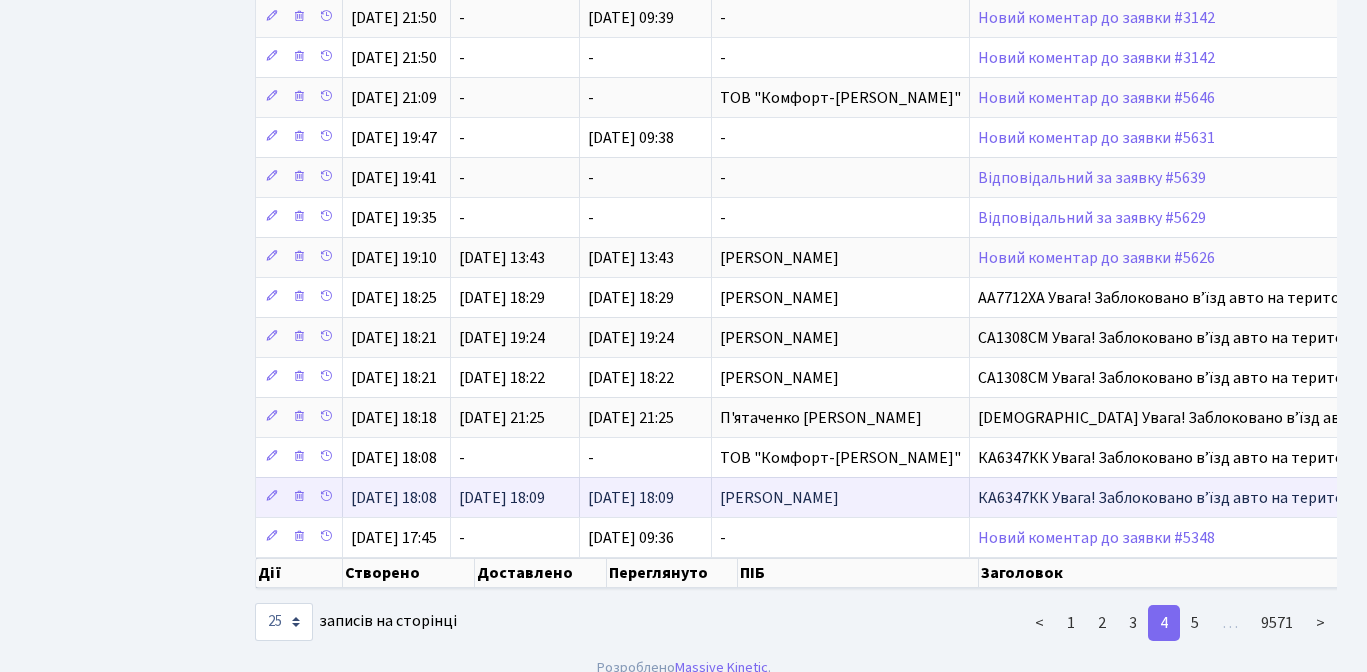click on "КА6347КК Увага! Заблоковано вʼїзд авто на територію ЖК Комфорт Таун" at bounding box center (1307, 498) 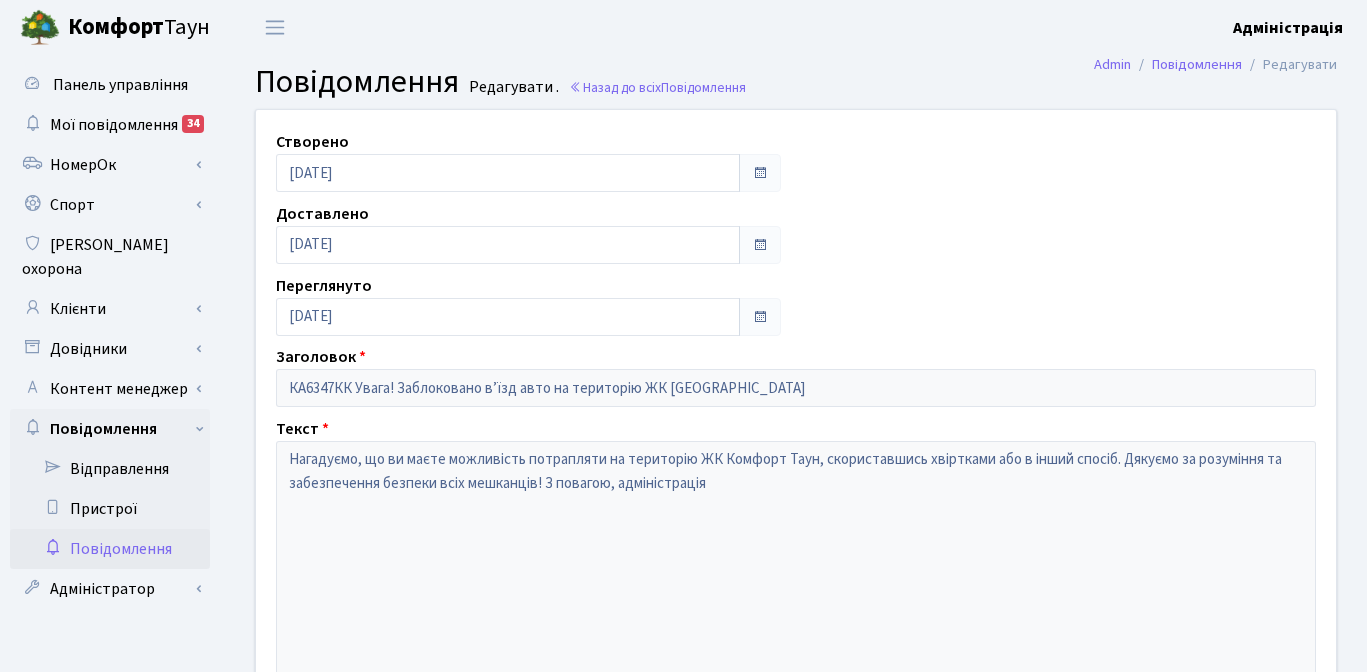 scroll, scrollTop: 0, scrollLeft: 0, axis: both 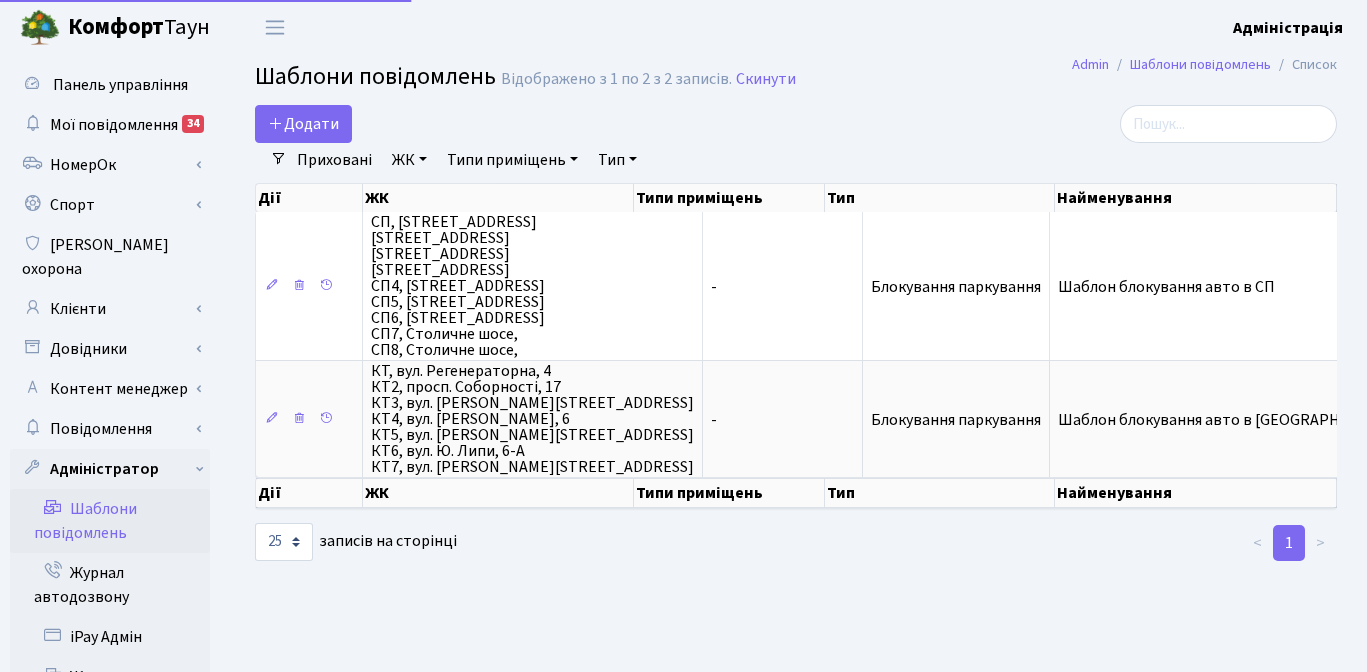 select on "25" 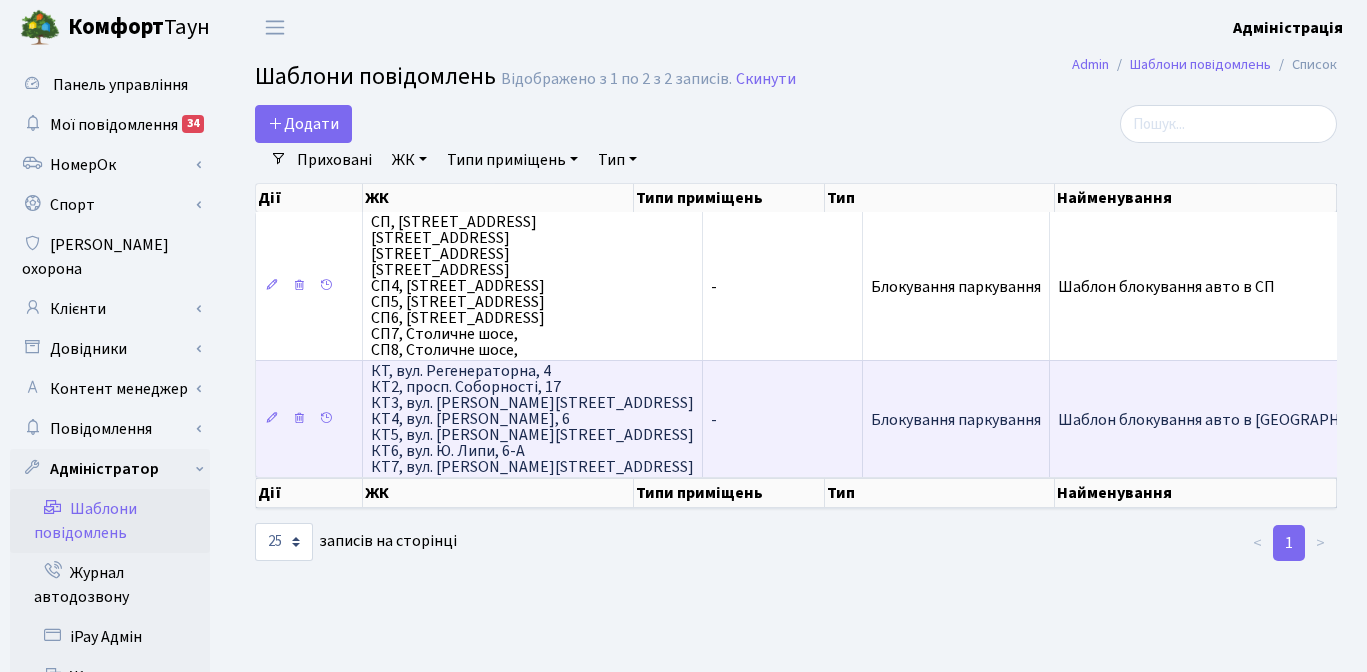 click on "Блокування паркування" at bounding box center [956, 418] 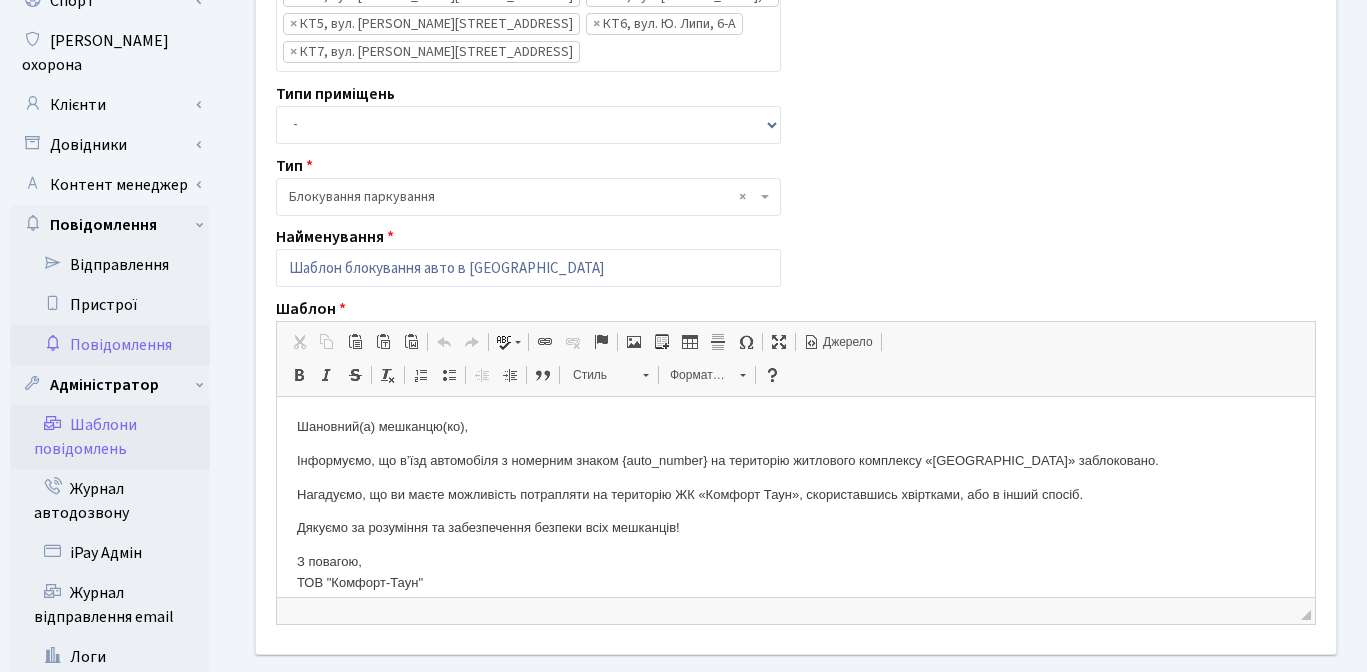 scroll, scrollTop: 212, scrollLeft: 0, axis: vertical 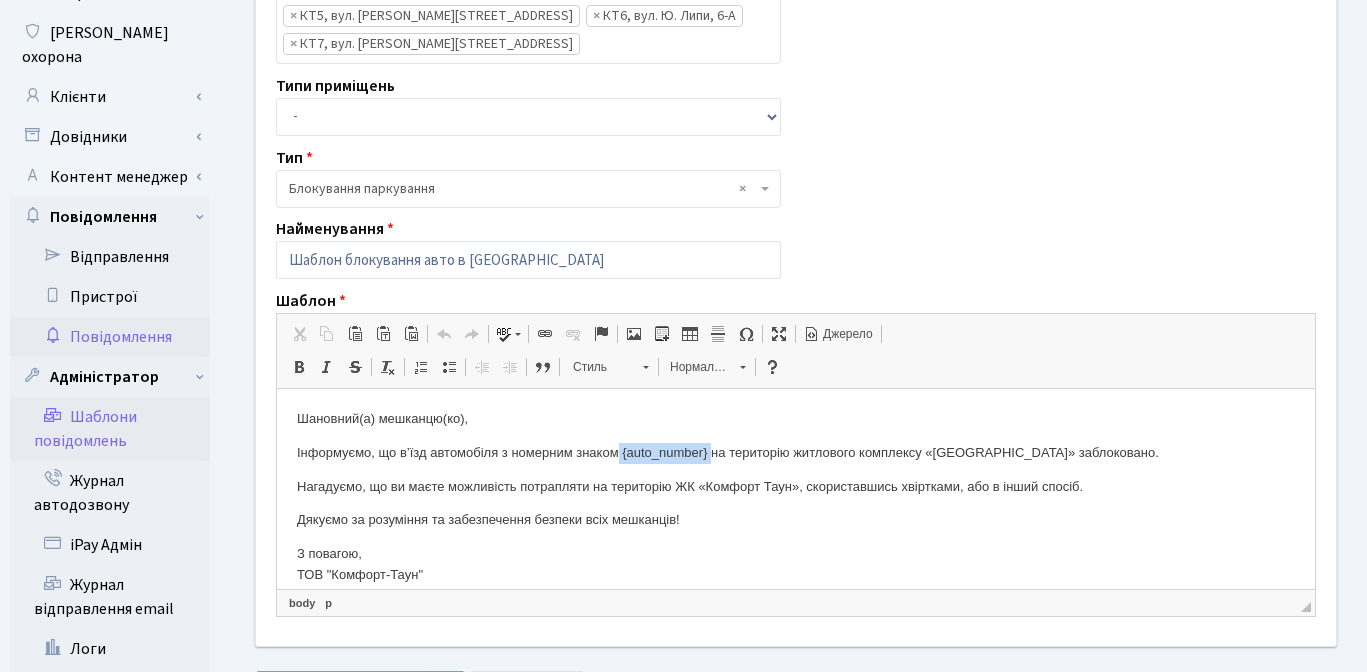 drag, startPoint x: 622, startPoint y: 453, endPoint x: 713, endPoint y: 451, distance: 91.02197 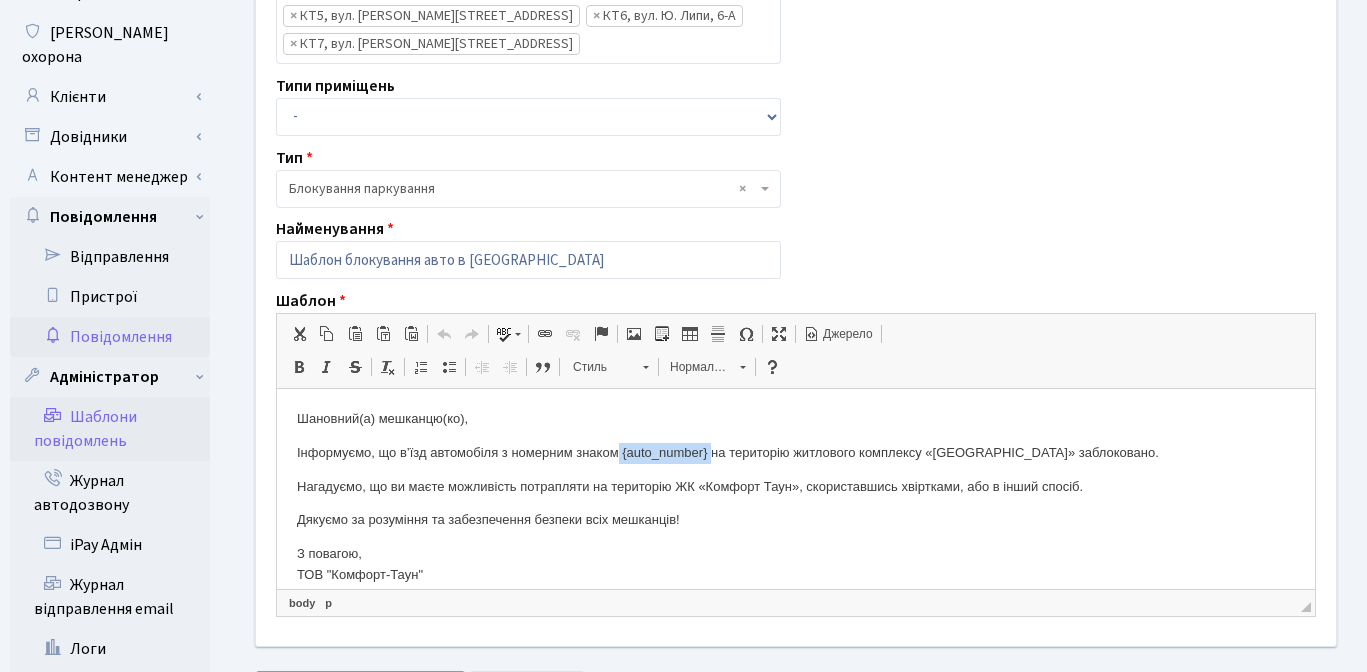 copy on "{auto_number}" 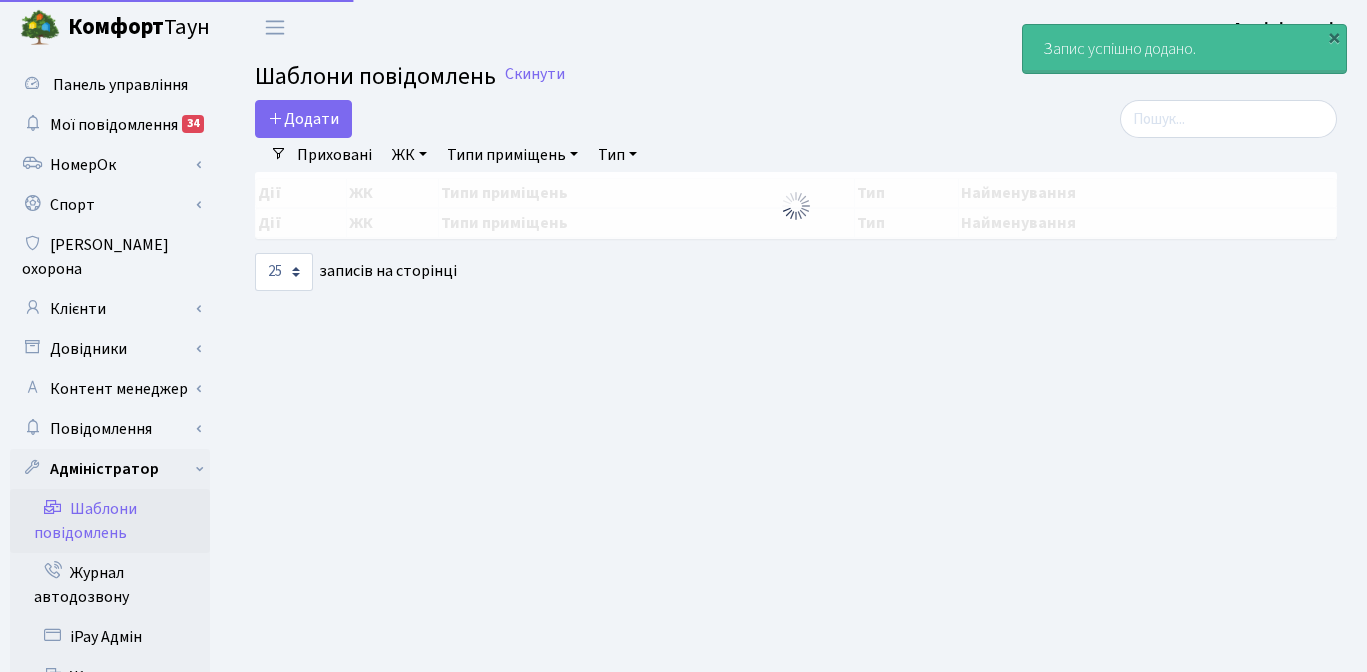 select on "25" 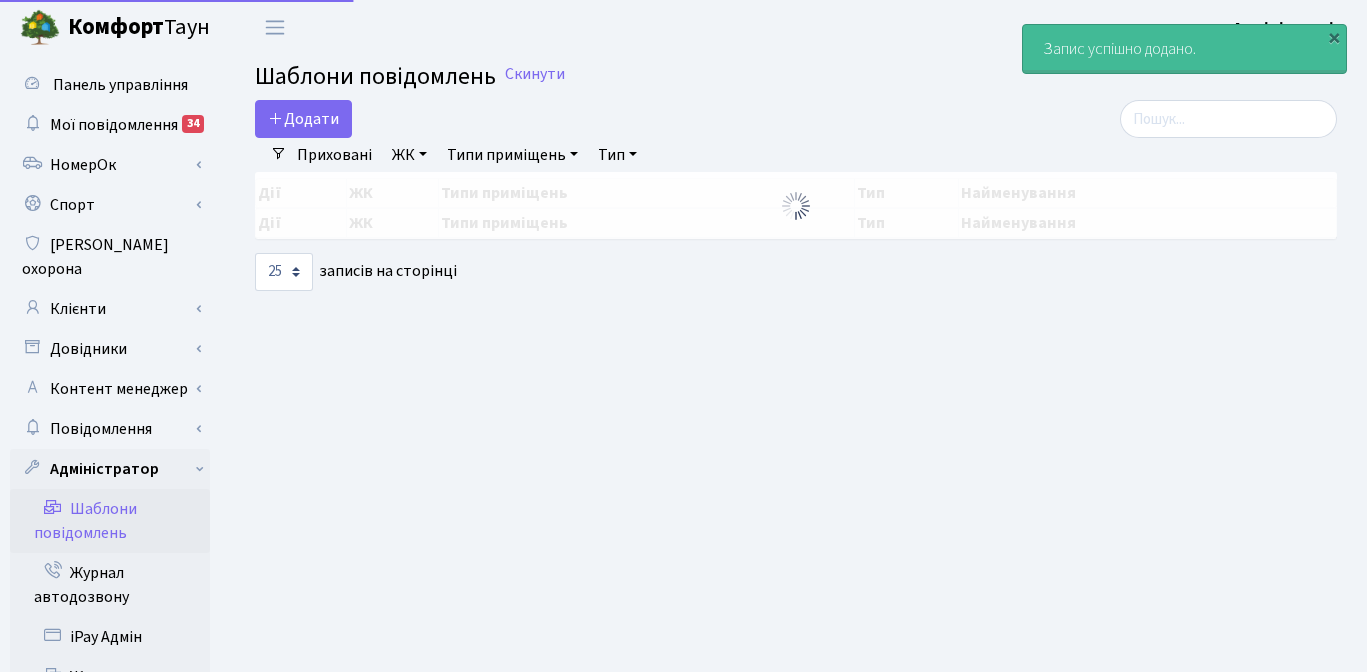 scroll, scrollTop: 0, scrollLeft: 0, axis: both 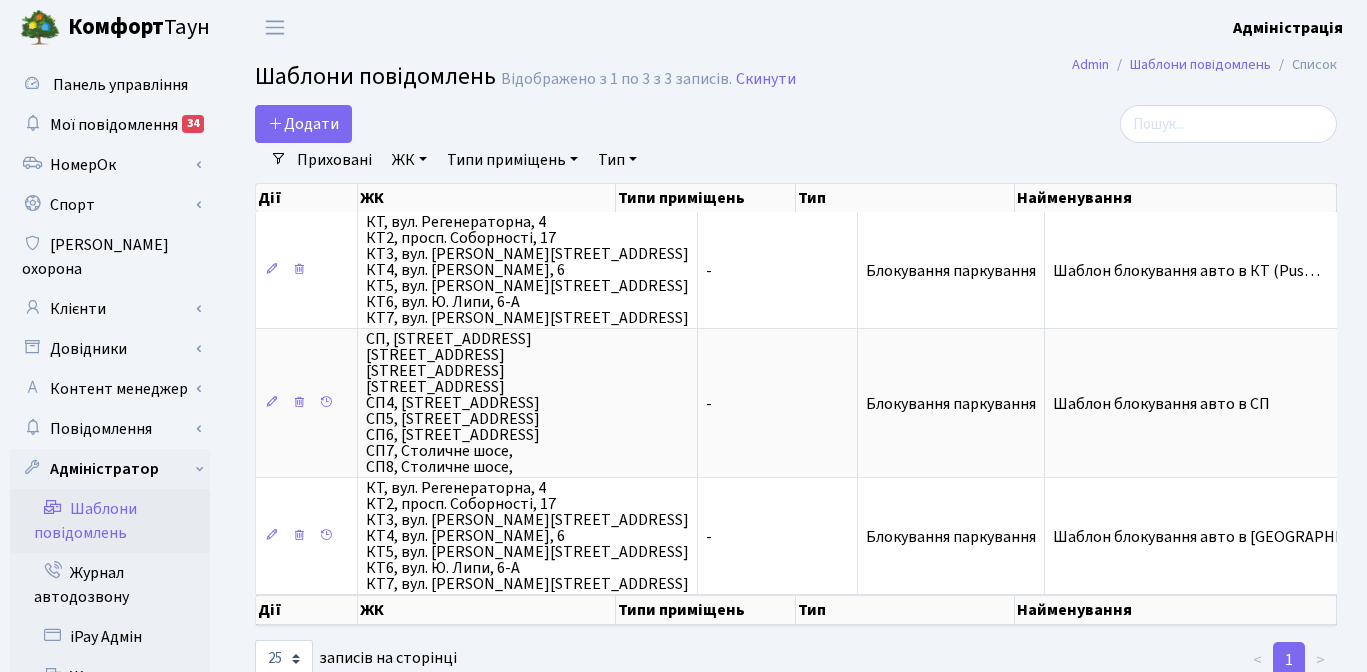click on "Admin
Шаблони повідомлень
Список
Шаблони повідомлень
Відображено з 1 по 3 з 3 записів. Скинути
Додати
Фільтри
Приховані
ЖК
ТХ, вул. [PERSON_NAME], 1/2
КТ, вул. Регенераторна, 4
КТ2, просп. Соборності, 17" at bounding box center (796, 513) 